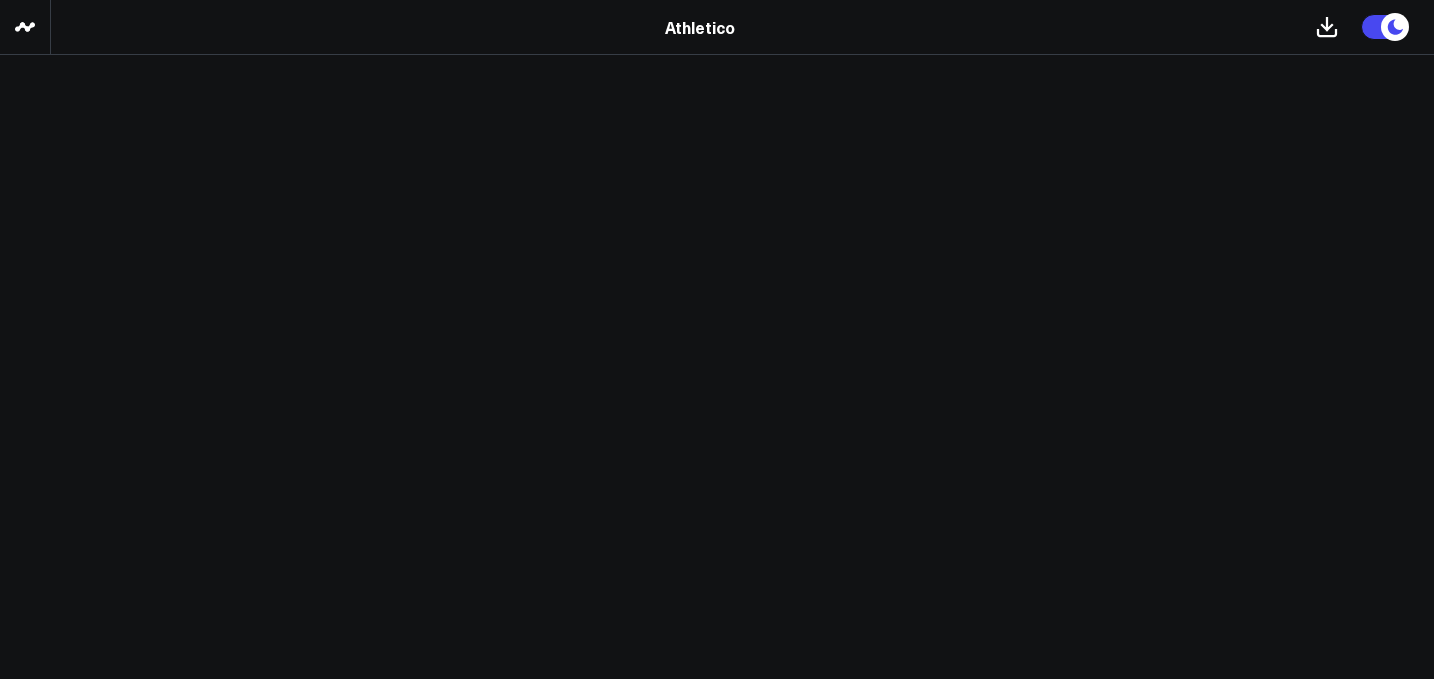 scroll, scrollTop: 0, scrollLeft: 0, axis: both 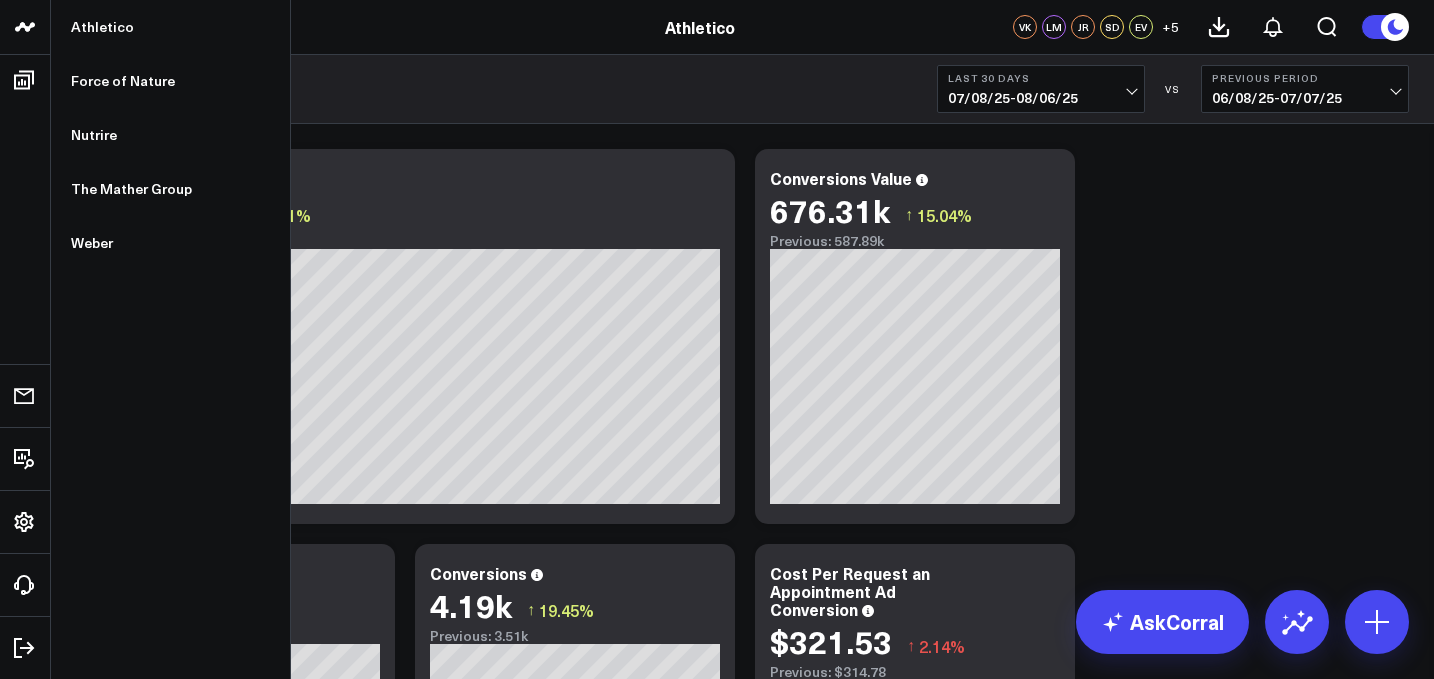 click 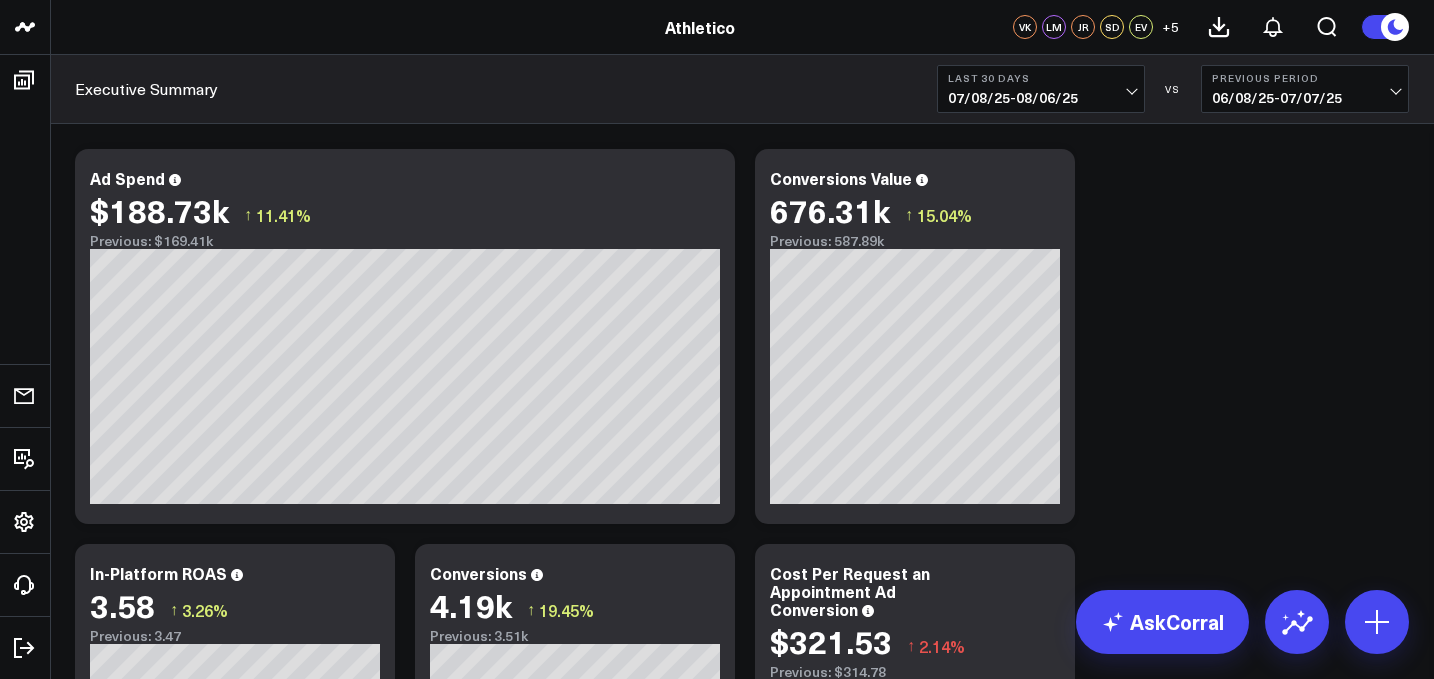 scroll, scrollTop: 0, scrollLeft: 0, axis: both 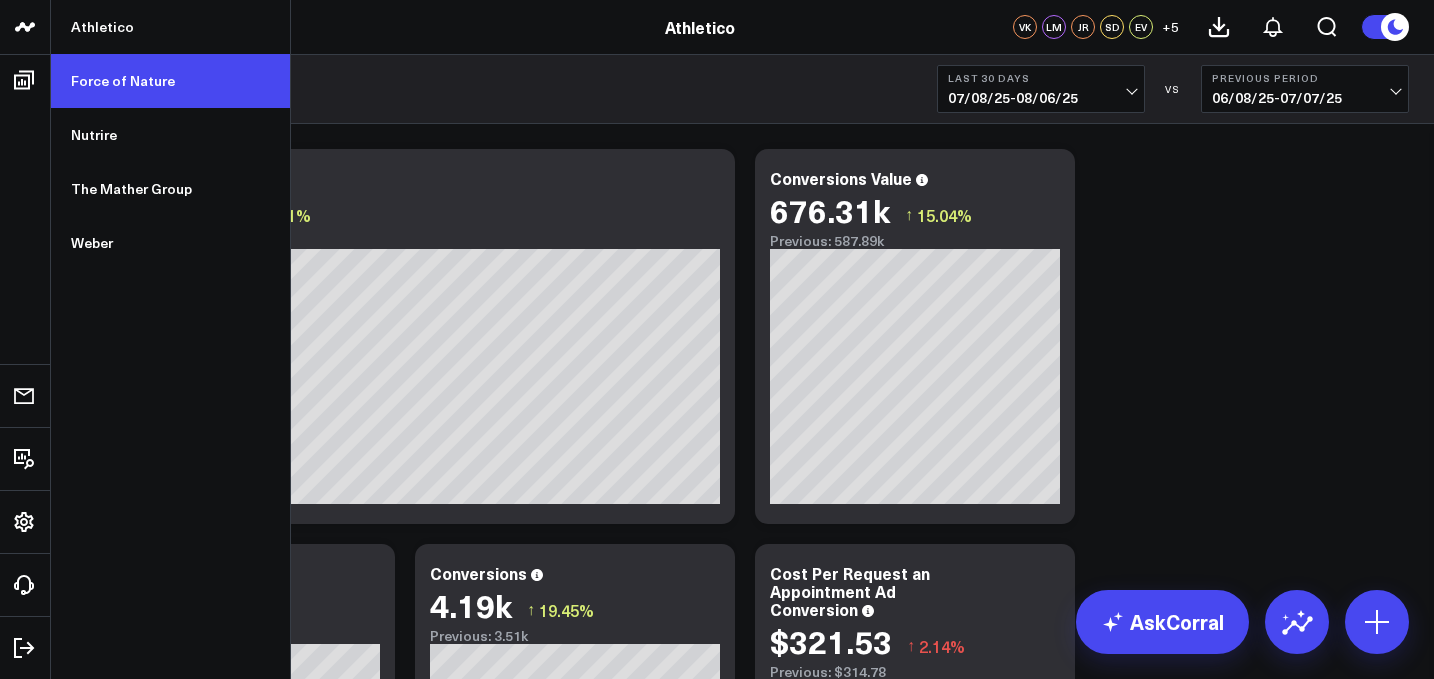 click on "Force of Nature" at bounding box center (170, 81) 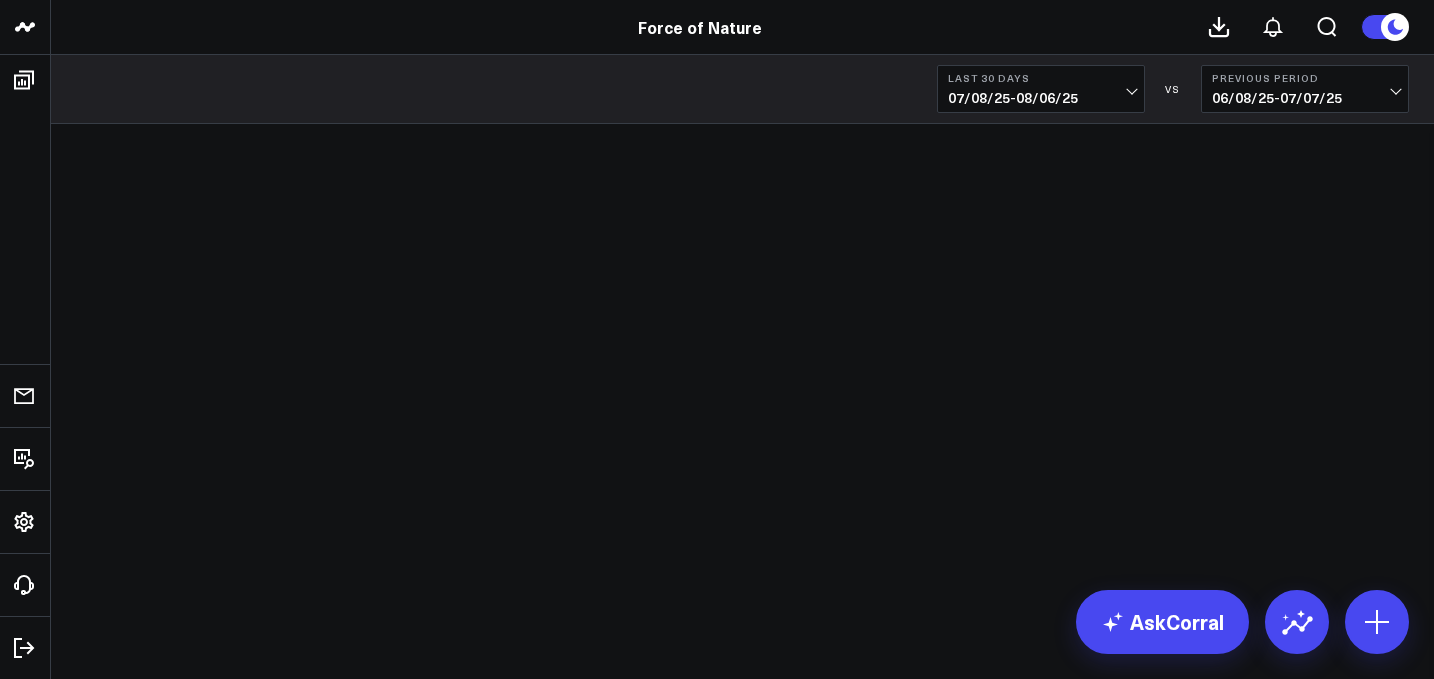 scroll, scrollTop: 0, scrollLeft: 0, axis: both 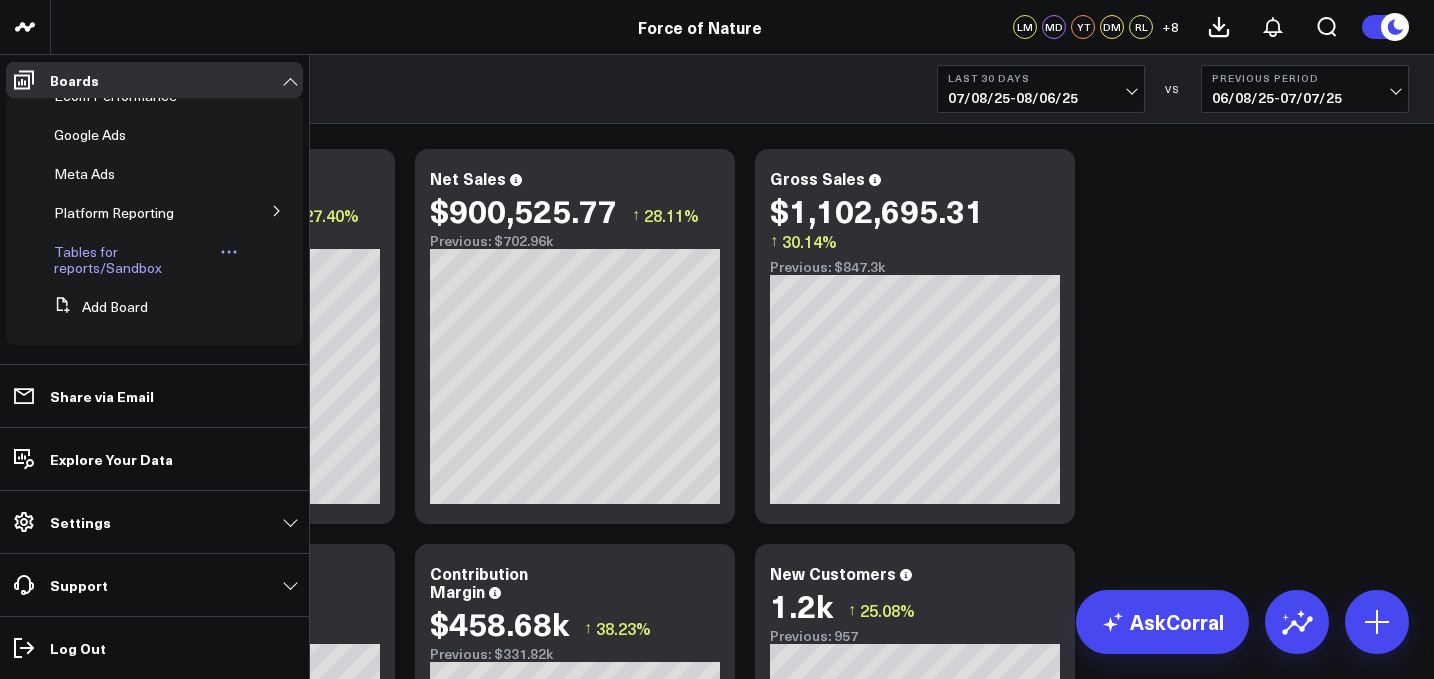 click on "Tables for reports/Sandbox" at bounding box center (108, 259) 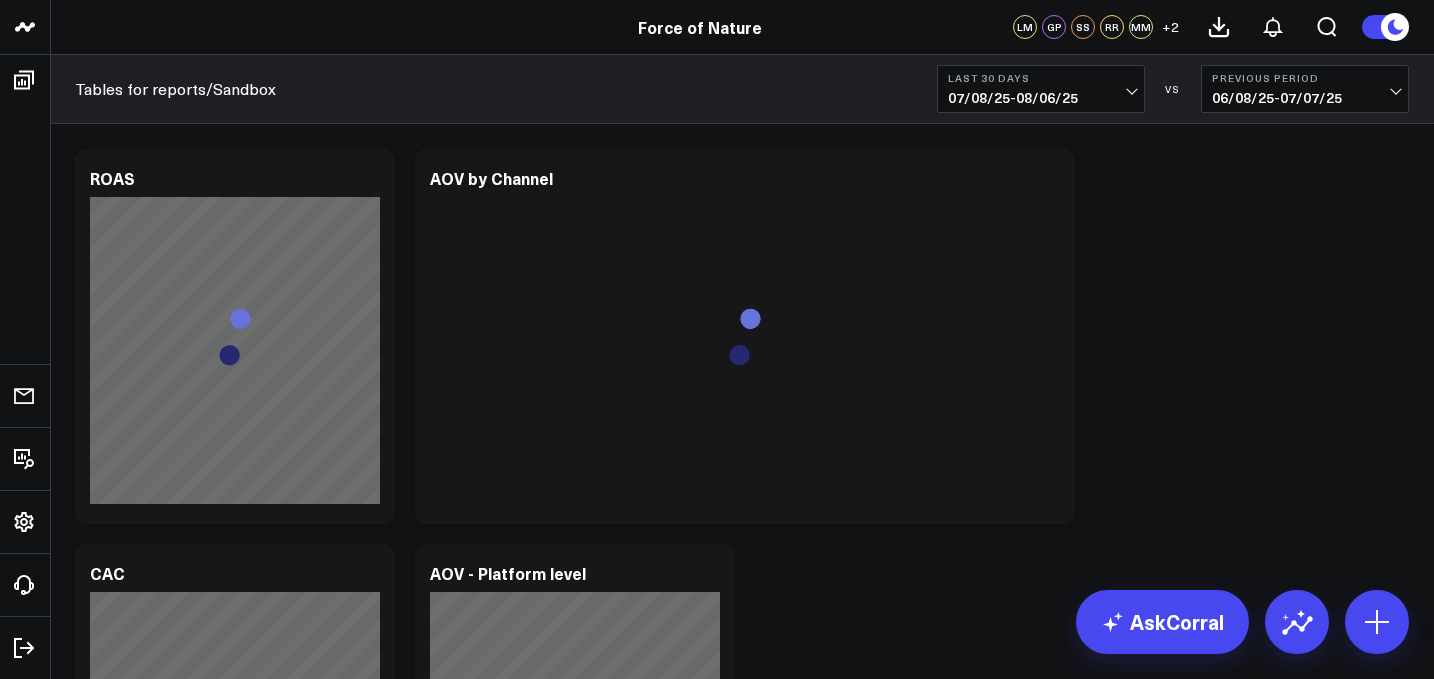 scroll, scrollTop: 0, scrollLeft: 0, axis: both 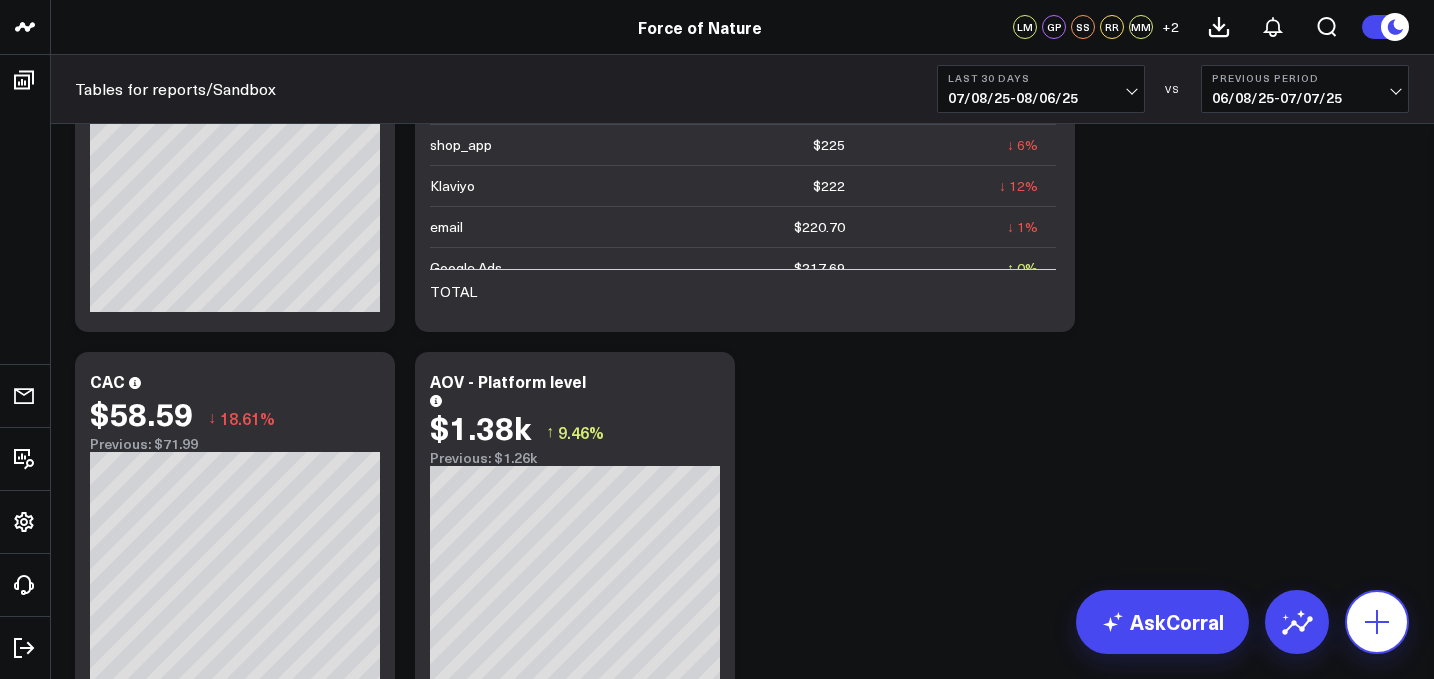 click 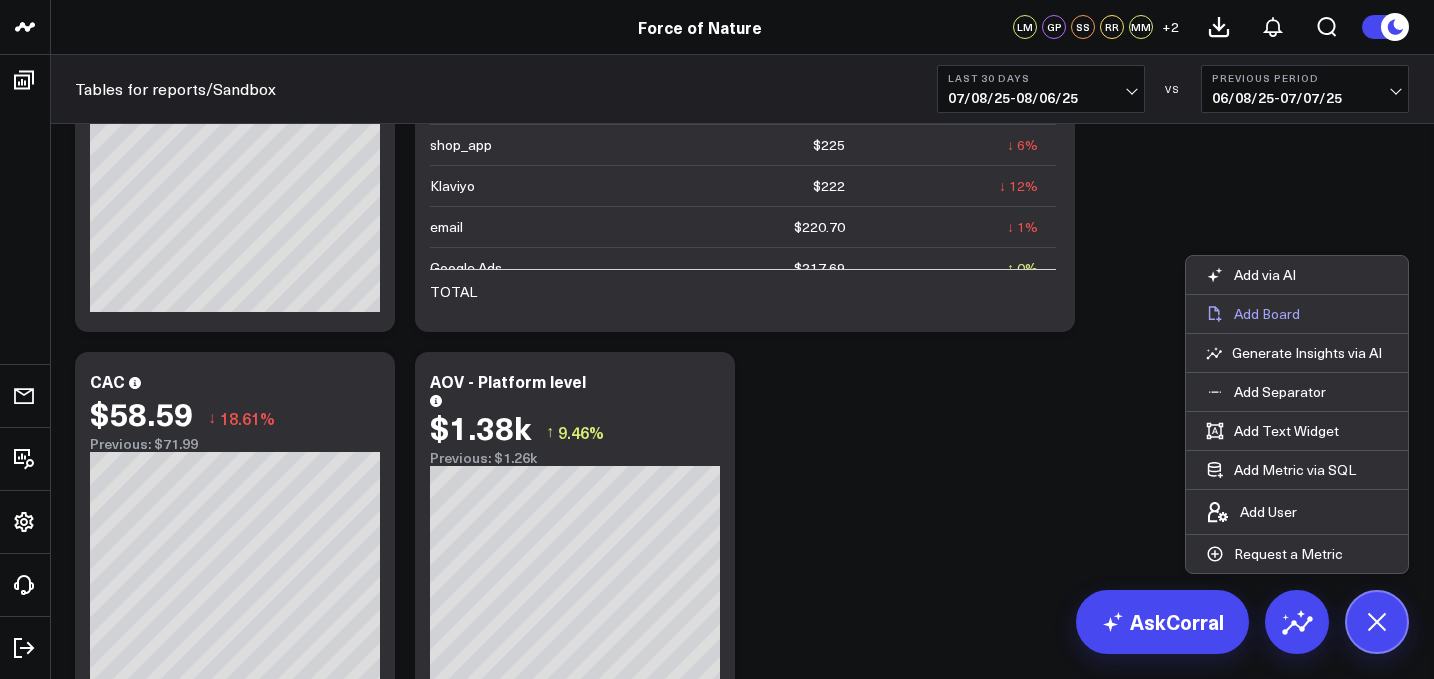 click on "Add Board" at bounding box center [1267, 314] 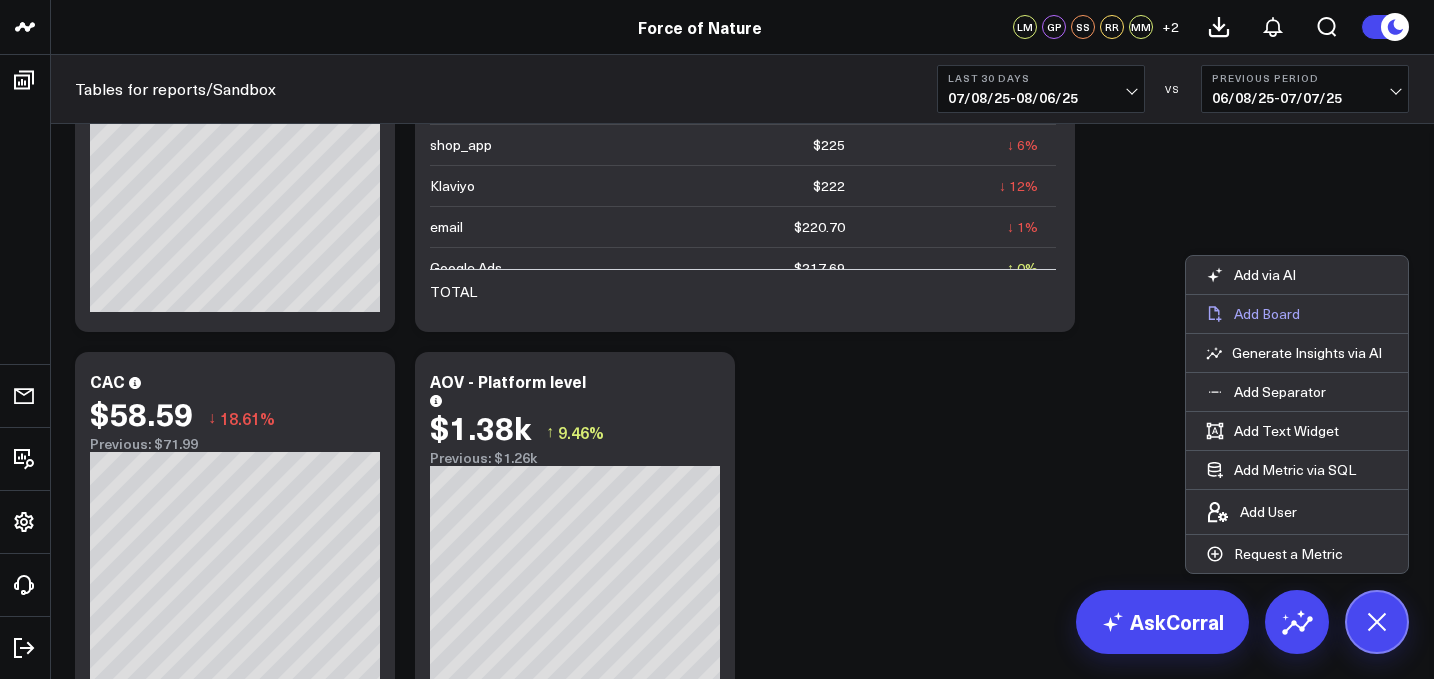 click on "Add Board" at bounding box center [1267, 314] 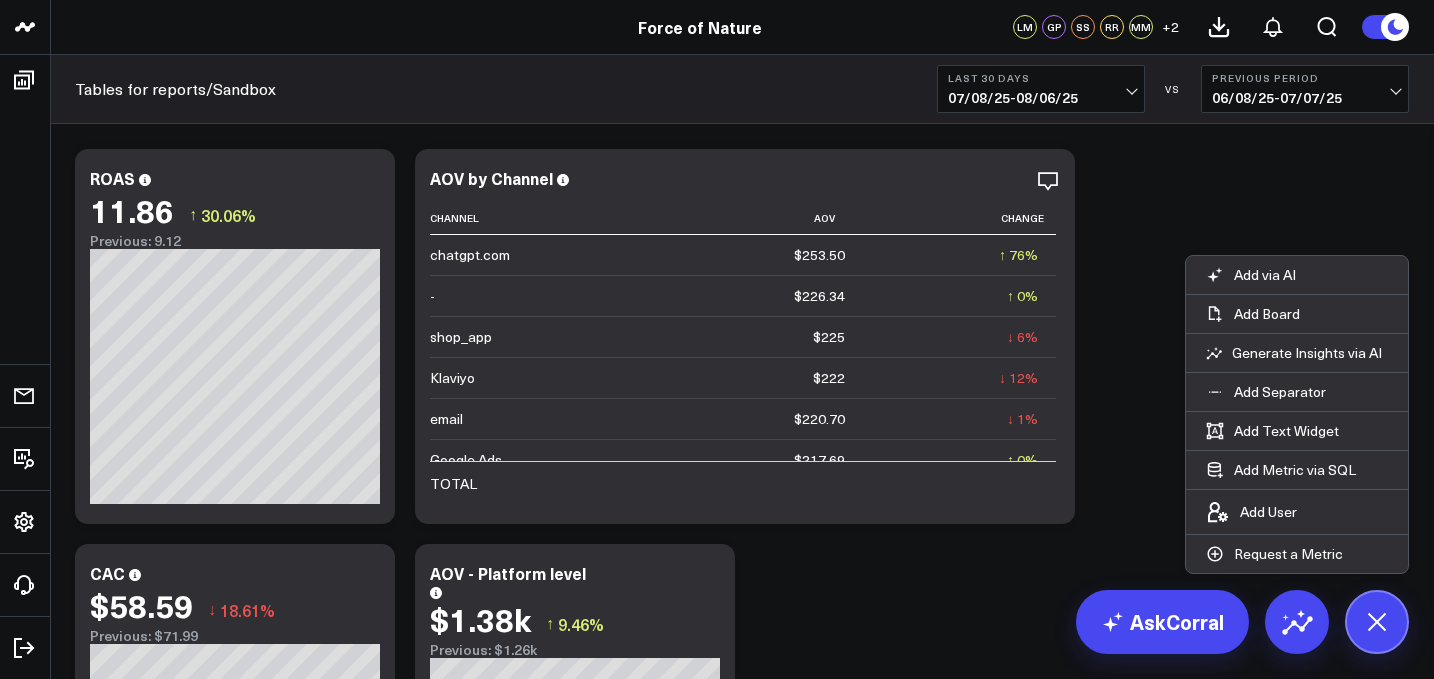 scroll, scrollTop: 370, scrollLeft: 0, axis: vertical 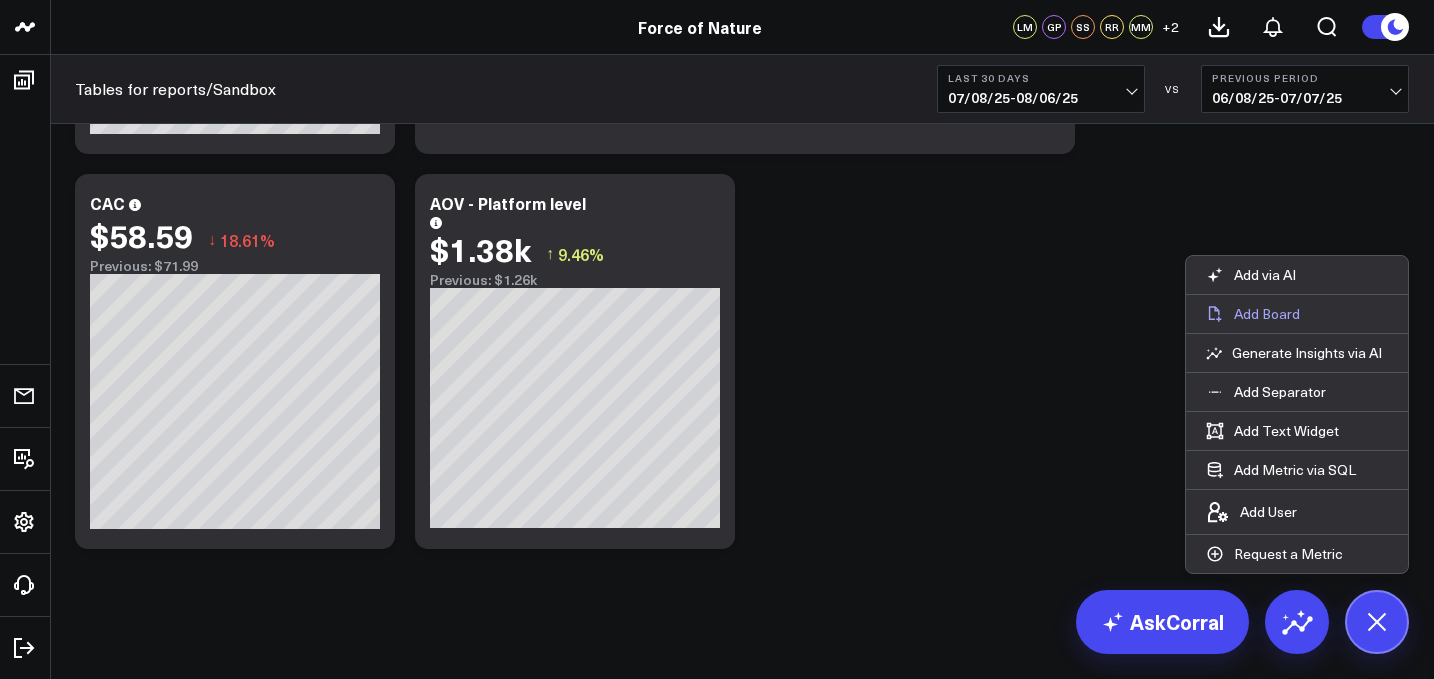 click on "Add Board" at bounding box center (1267, 314) 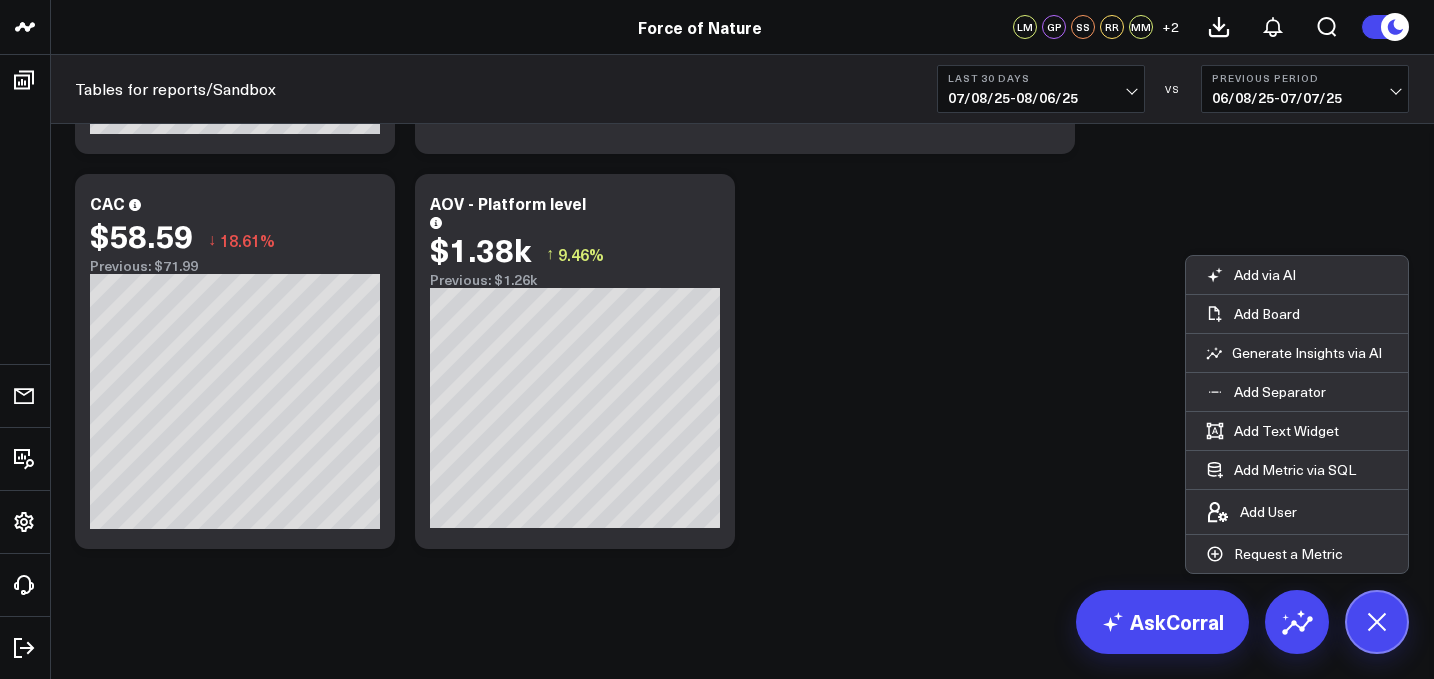 click on "Modify via AI Copy link to widget Ask support Remove Create linked copy Executive Summary Customer Acquisition Retention Ecom Performance Google Ads Meta Ads Platform Reporting Google Analytics 4 Shopify Tables for reports/Sandbox Duplicate to Executive Summary Customer Acquisition Retention Ecom Performance Google Ads Meta Ads Platform Reporting Google Analytics 4 Shopify Tables for reports/Sandbox Move to Executive Summary Customer Acquisition Retention Ecom Performance Google Ads Meta Ads Platform Reporting Google Analytics 4 Shopify Tables for reports/Sandbox Change chart to Fuel Gauge Fuel Gauge w/o Comparison Comparison Bar Static Number Line Chart for Date Comparison Bar Chart Bar Chart w/o Comparison Wide Bar Chart Wide Bar Chart w/o Comparison Donut Chart Donut Chart w/o Comparison Pie Chart Vertical Funnel Horizontal Funnel US Map US Map (Regional) Line Chart Clustered Column Chart Stacked Area Line Chart Scatterplot Stacked Column Chart Column vs Line Series Sunburst Heat Map Table Comment ROAS ↑" at bounding box center [742, 164] 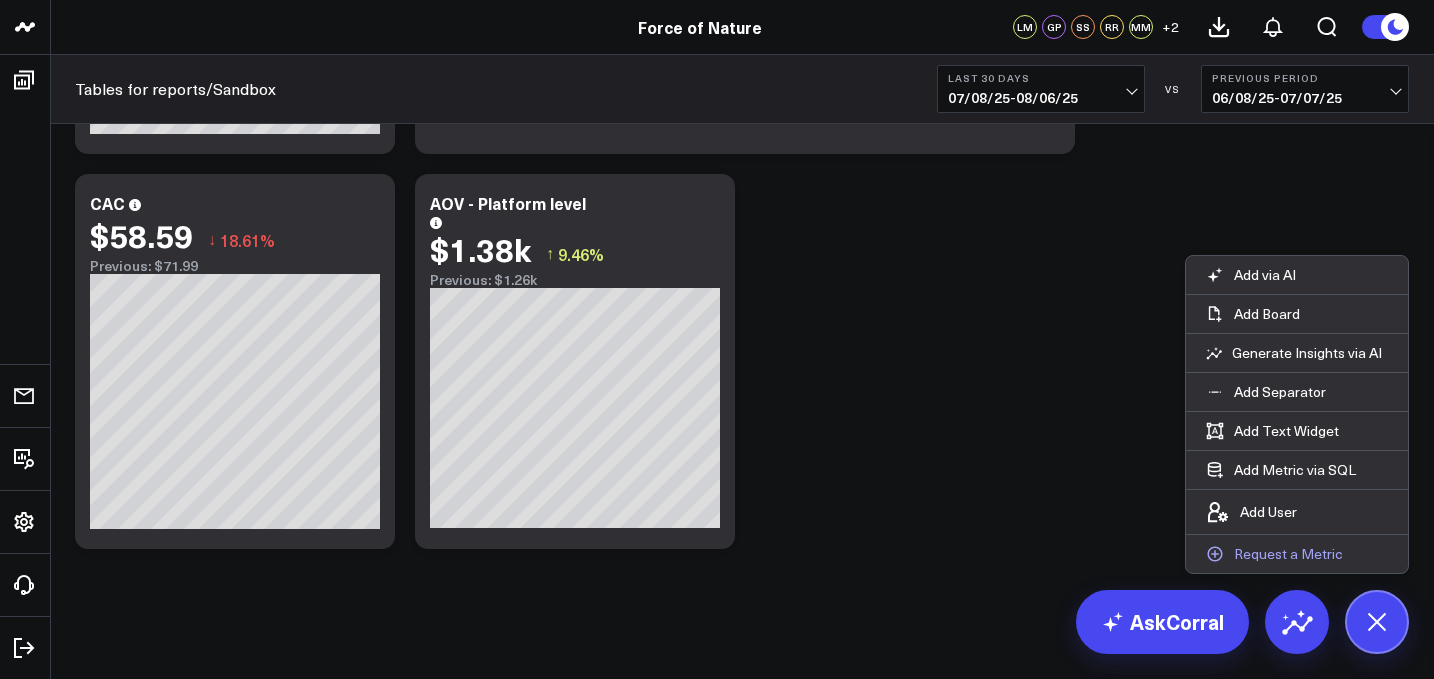 click on "Request a Metric" at bounding box center [1288, 554] 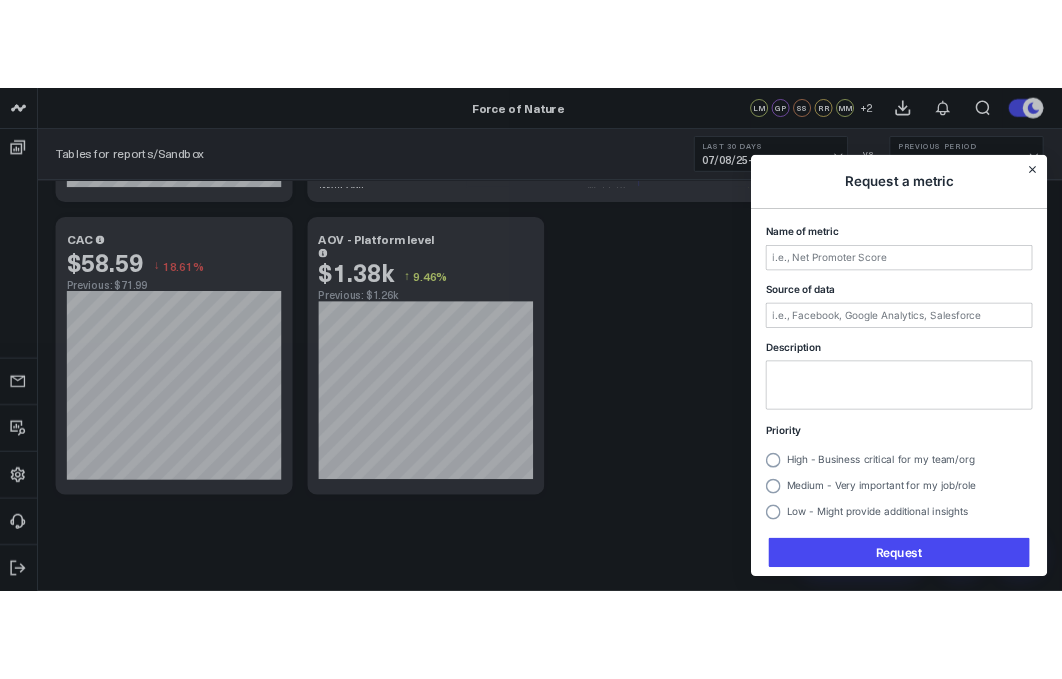 scroll, scrollTop: 0, scrollLeft: 0, axis: both 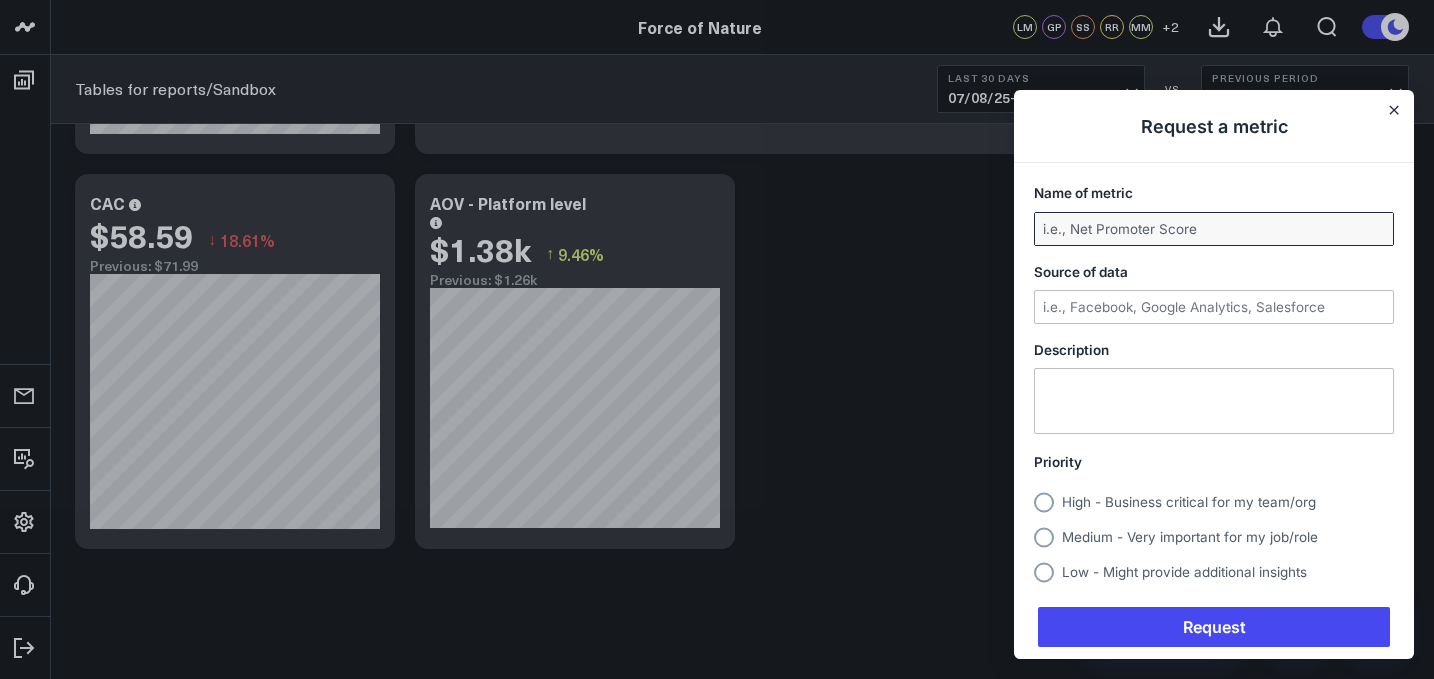 click at bounding box center (1214, 229) 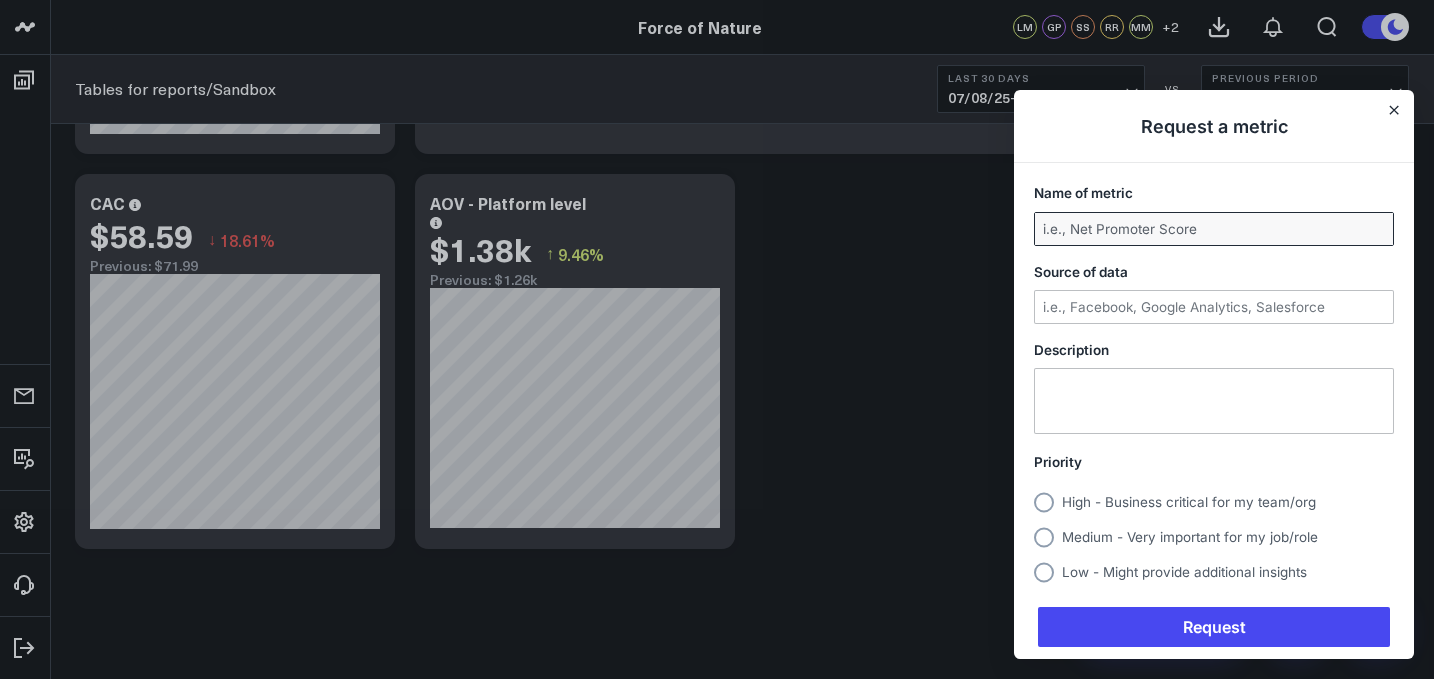 click at bounding box center [1214, 229] 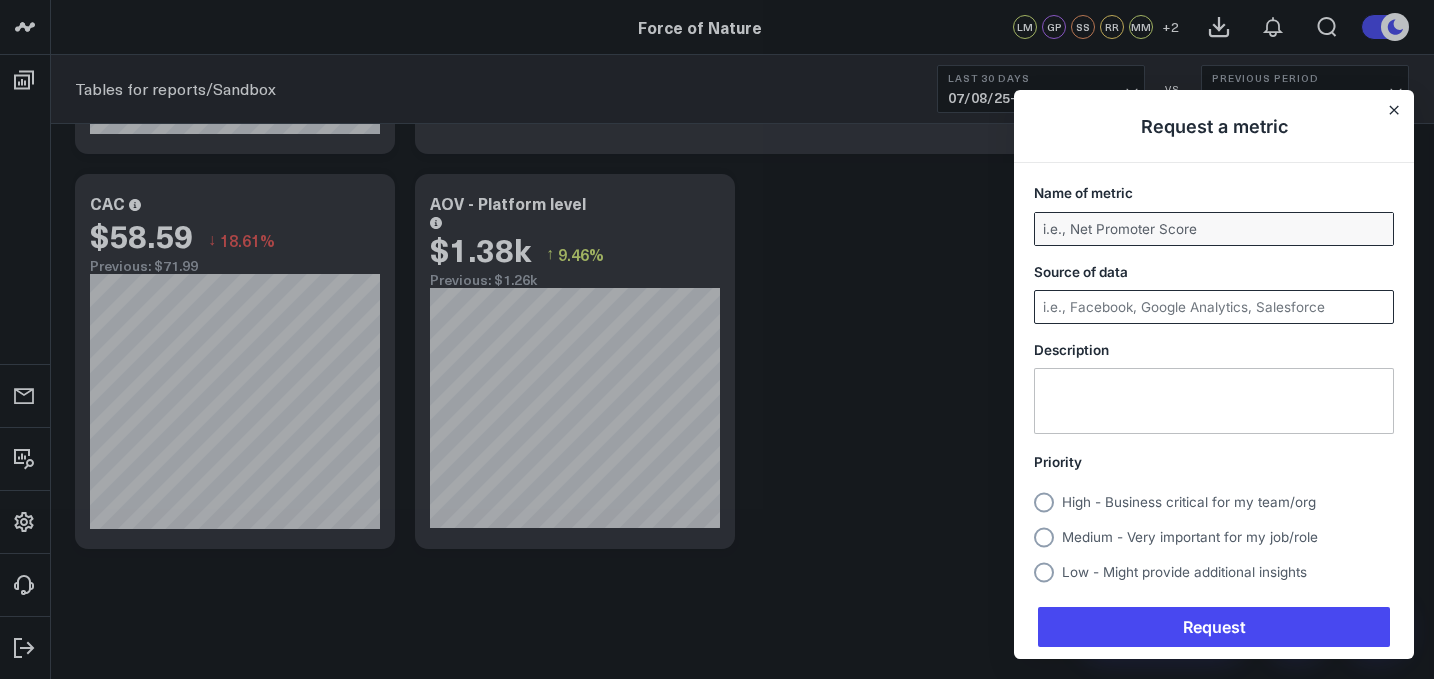 click at bounding box center [1214, 307] 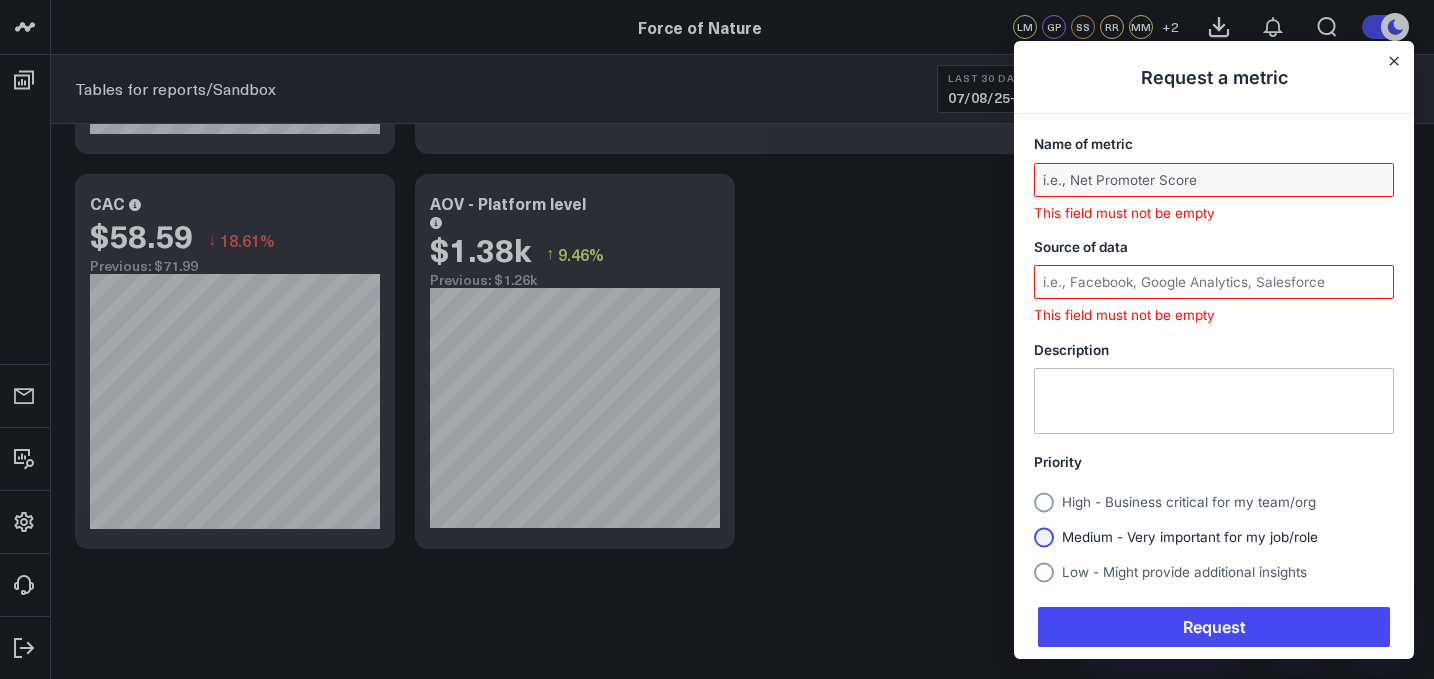 click on "Medium - Very important for my job/role" at bounding box center [1214, 534] 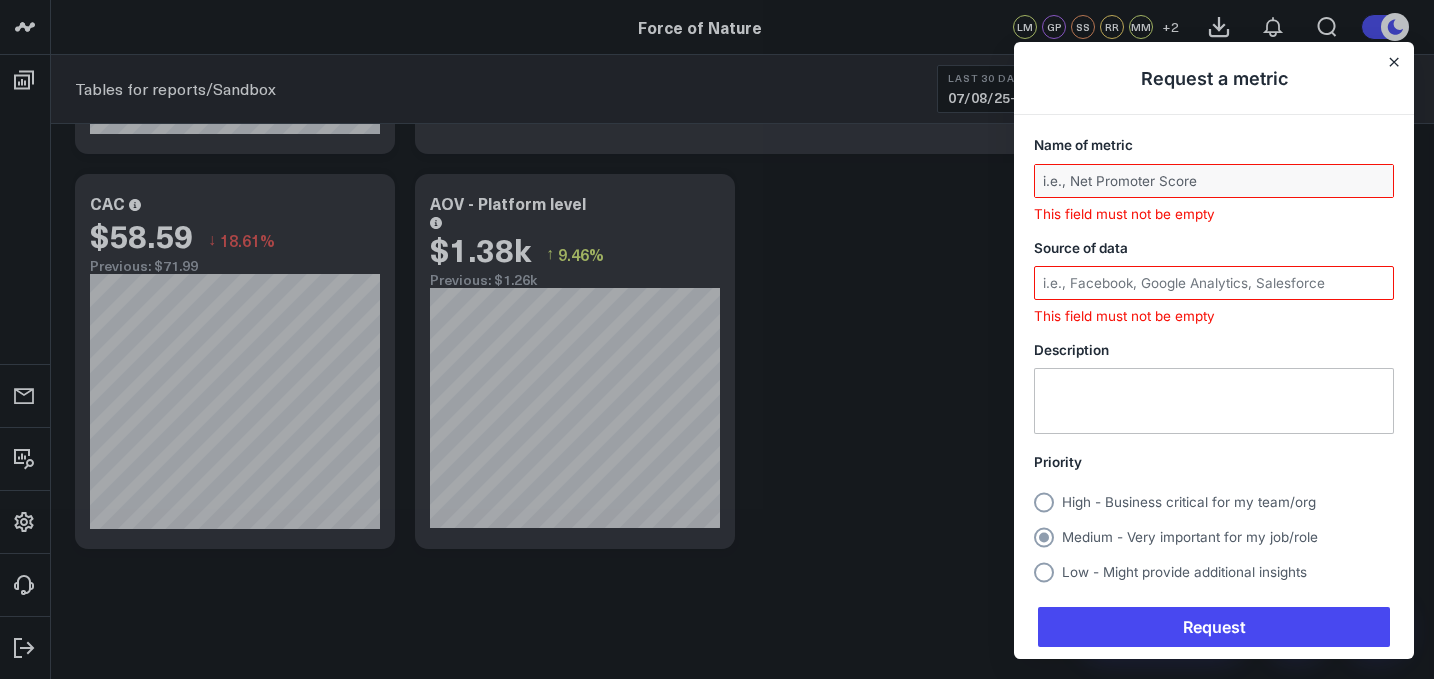 click at bounding box center (1214, 181) 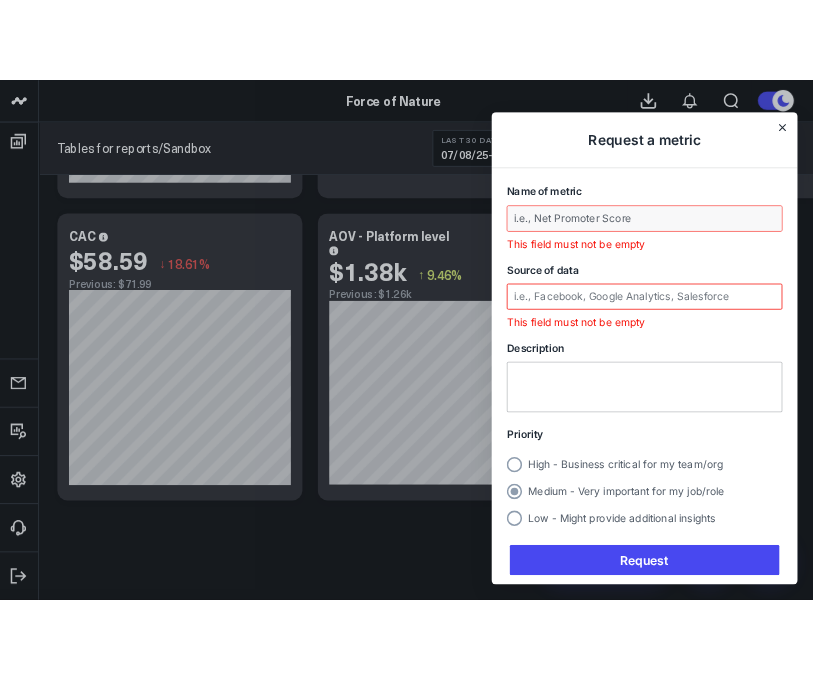 scroll, scrollTop: 302, scrollLeft: 0, axis: vertical 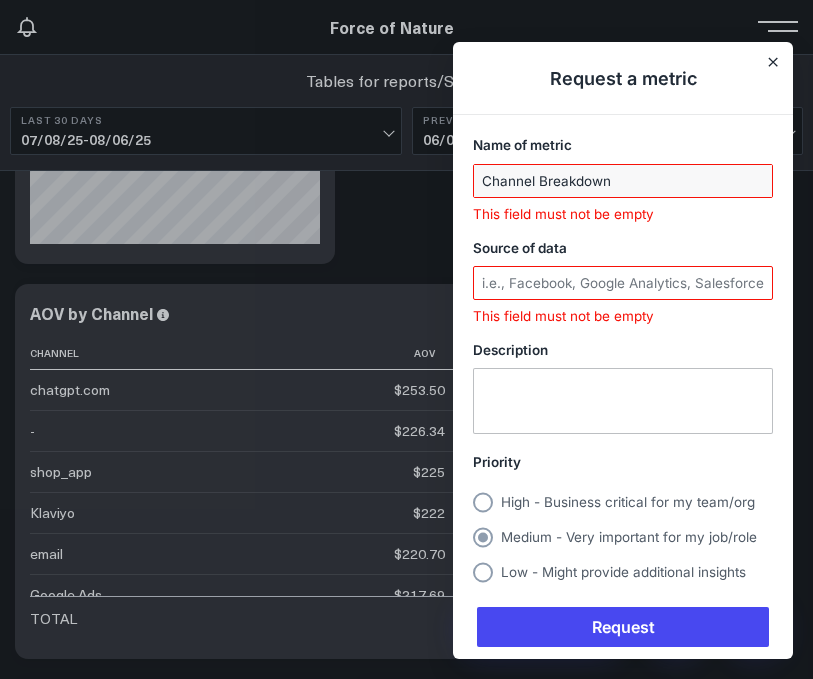 type on "Channel Breakdown" 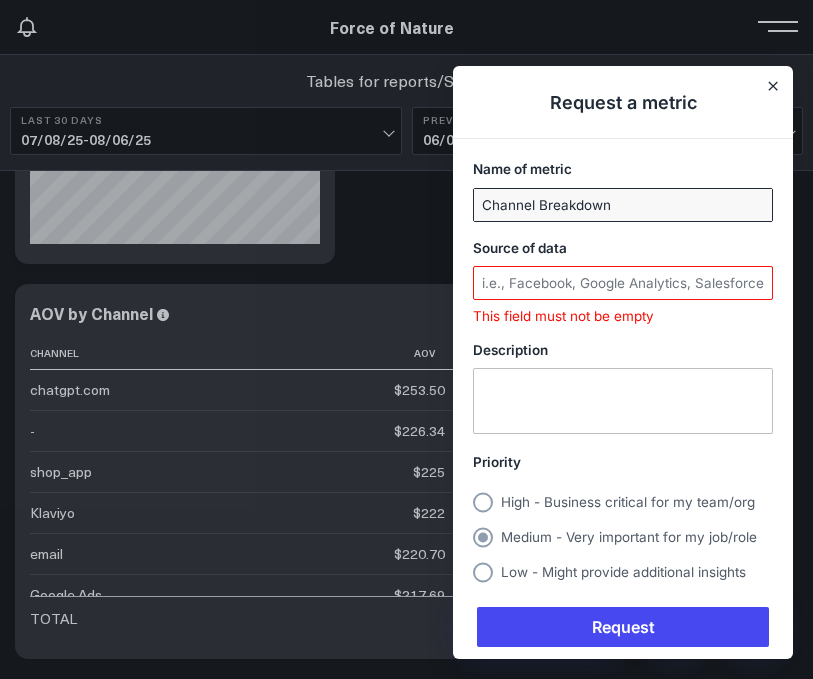 click on "This field must not be empty" at bounding box center [623, 312] 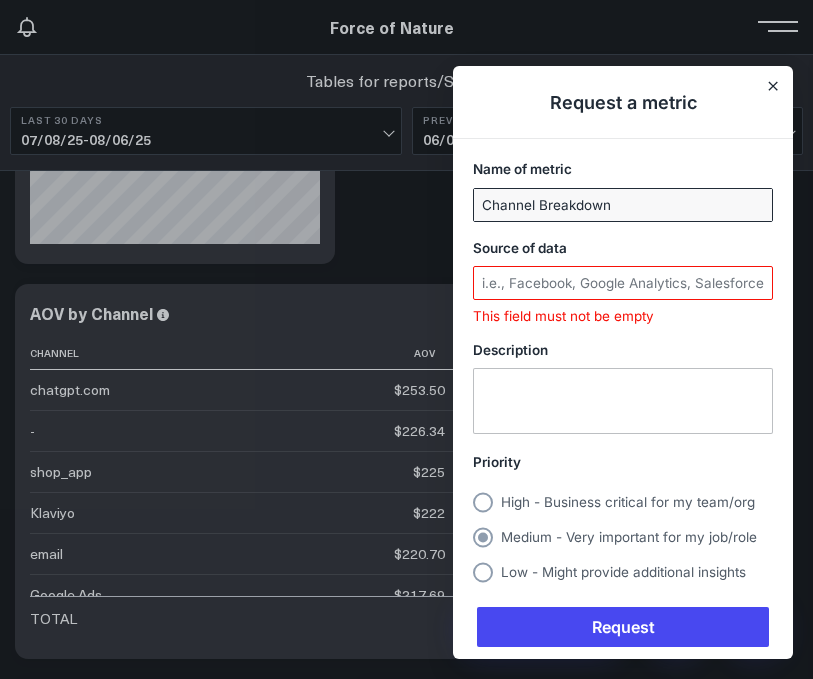 click at bounding box center [623, 283] 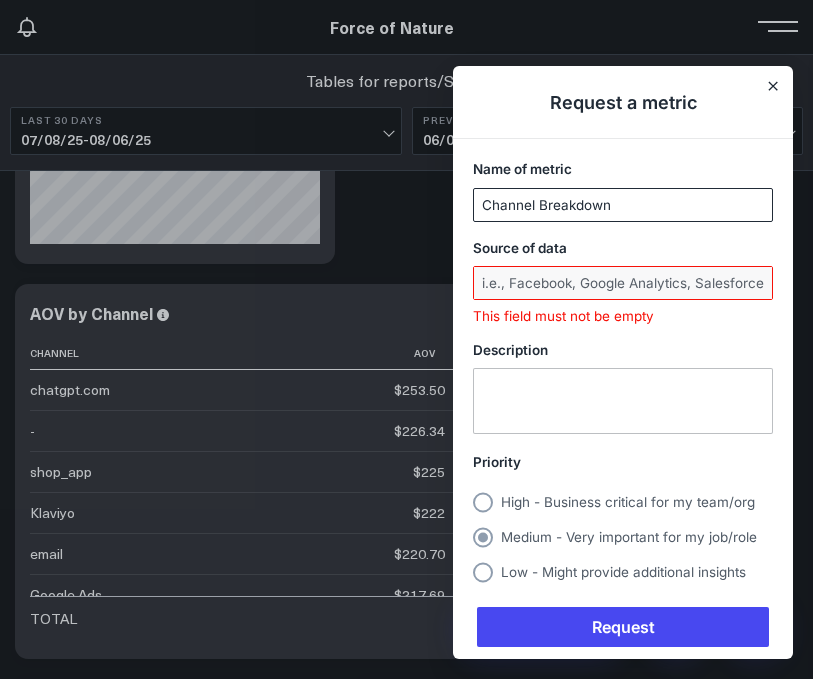 drag, startPoint x: 689, startPoint y: 279, endPoint x: 730, endPoint y: 279, distance: 41 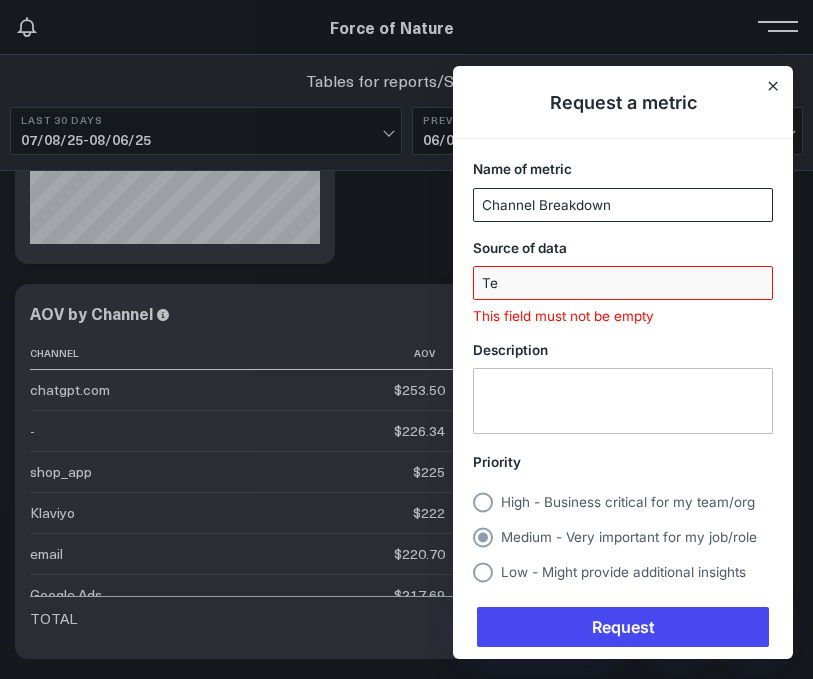 type on "T" 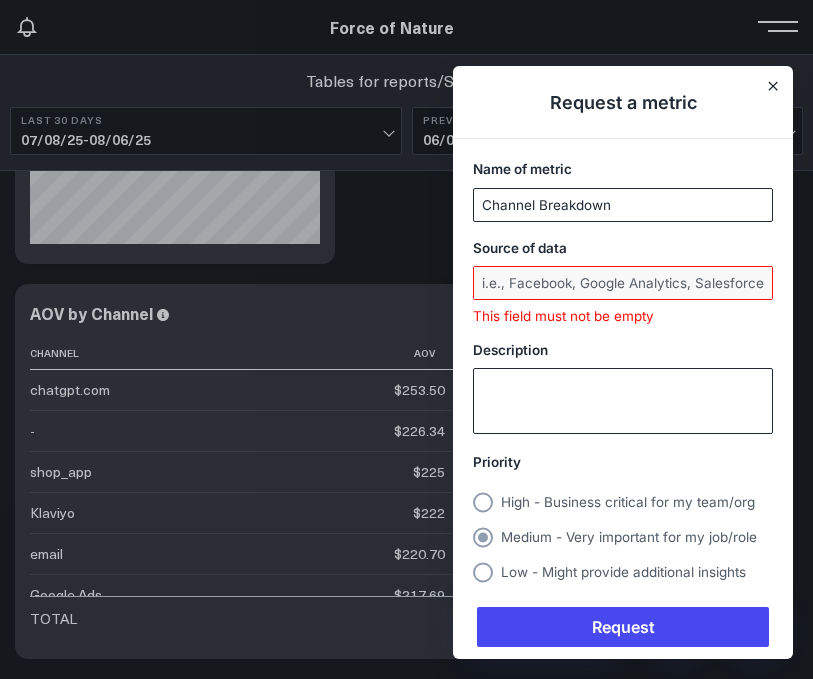 click at bounding box center (623, 401) 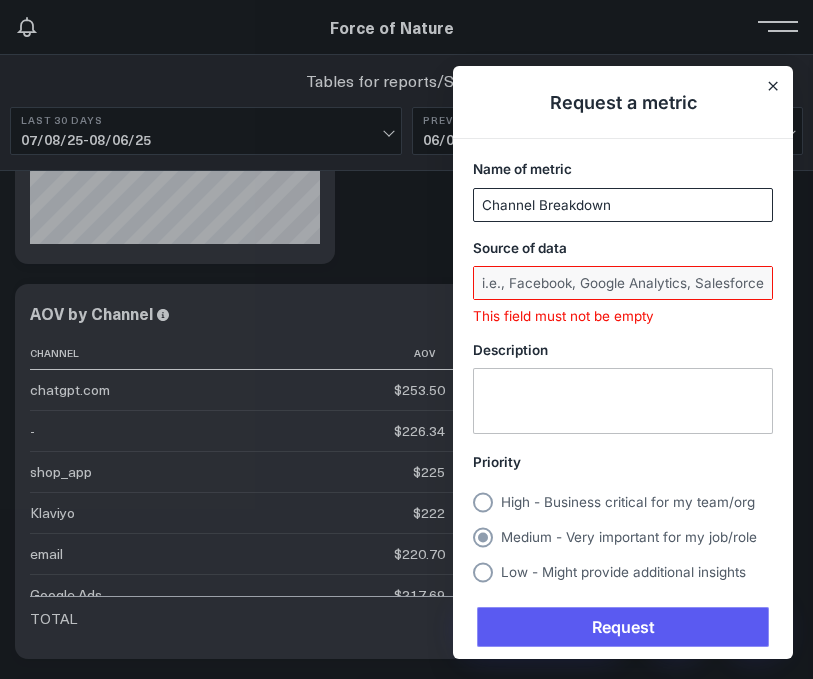 click on "Request" at bounding box center (623, 627) 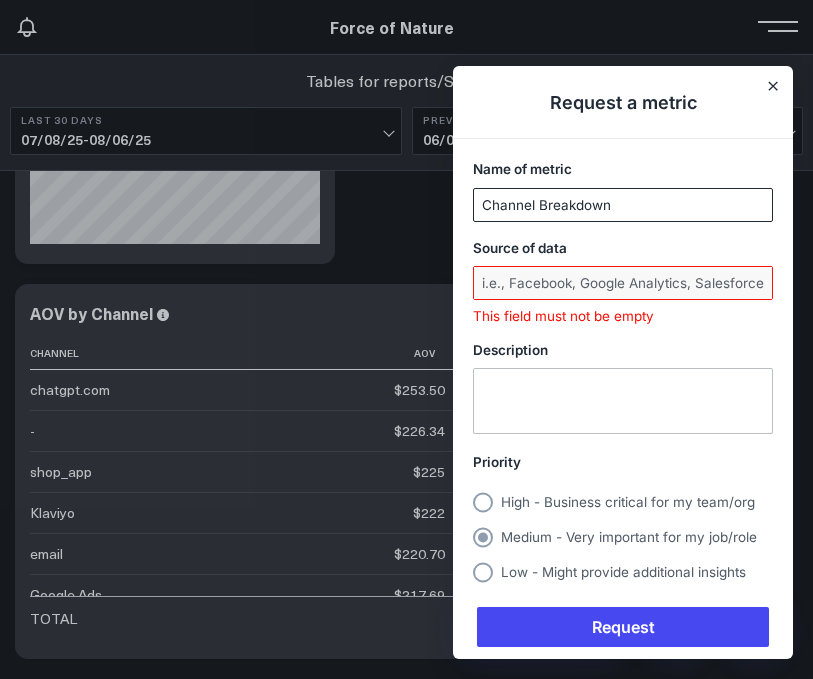 click at bounding box center [623, 283] 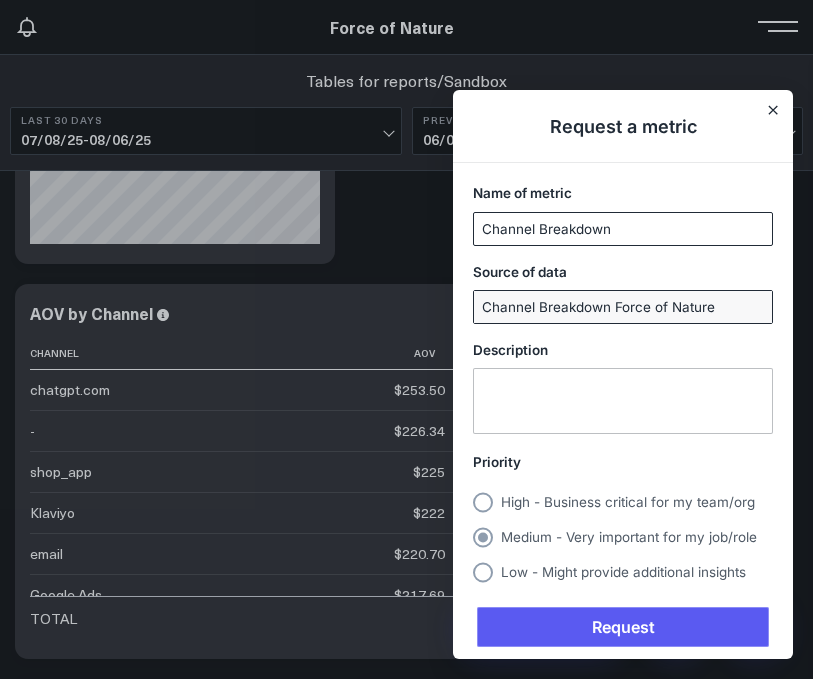 type on "Channel Breakdown Force of Nature" 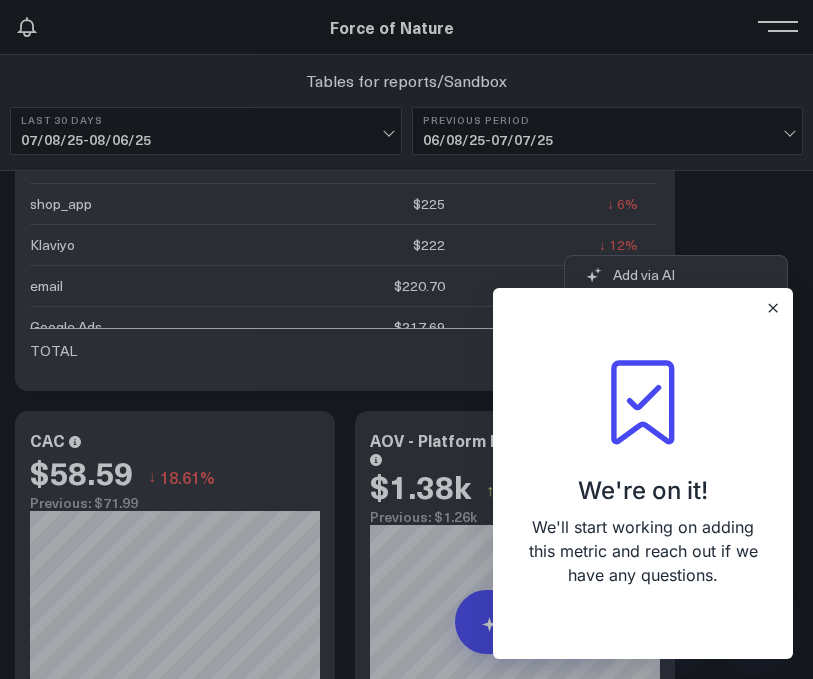 scroll, scrollTop: 697, scrollLeft: 0, axis: vertical 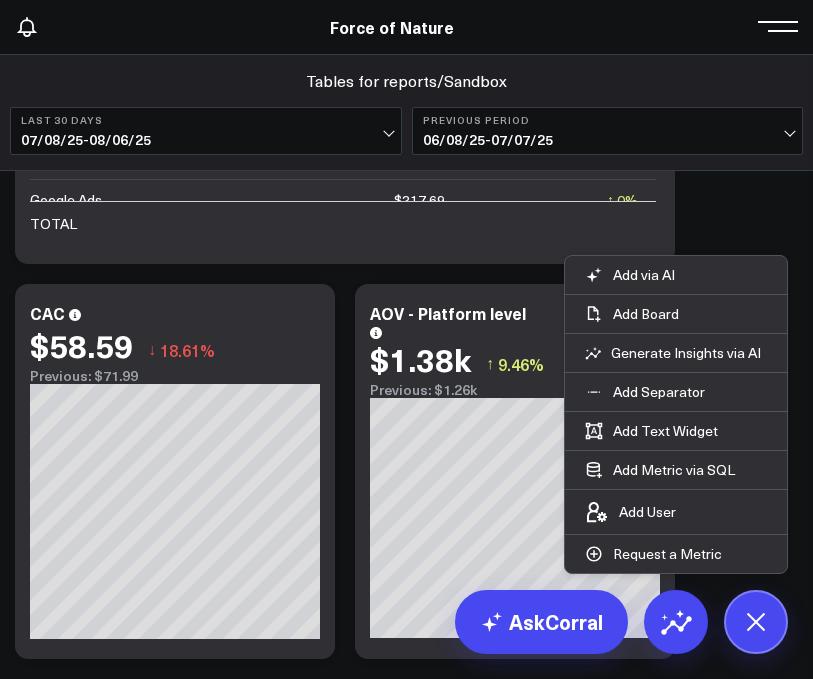 click on "Athletico Force of Nature Nutrire The Mather Group Weber
Force of Nature
LM GP SS RR MM + 2" at bounding box center (406, 27) 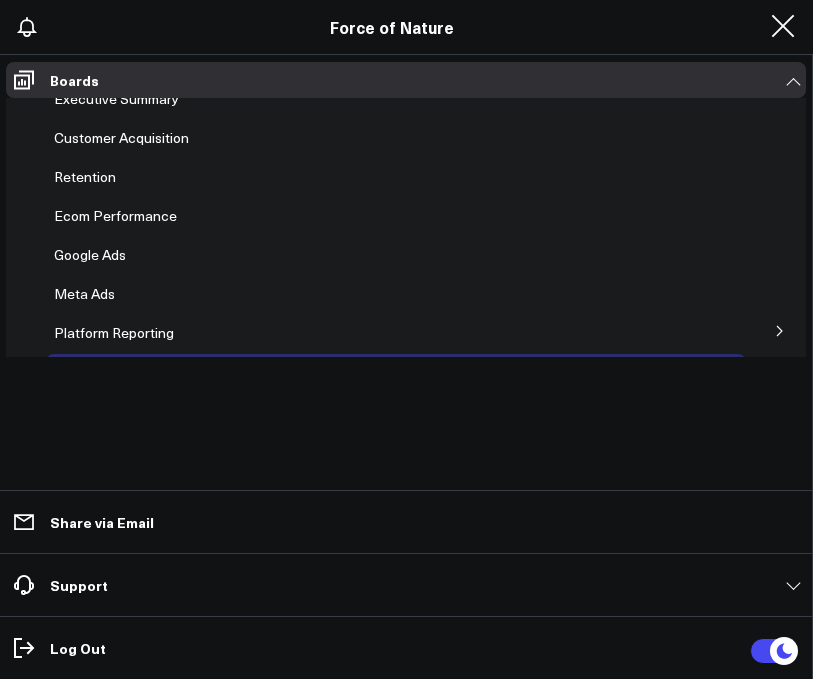 scroll, scrollTop: 0, scrollLeft: 0, axis: both 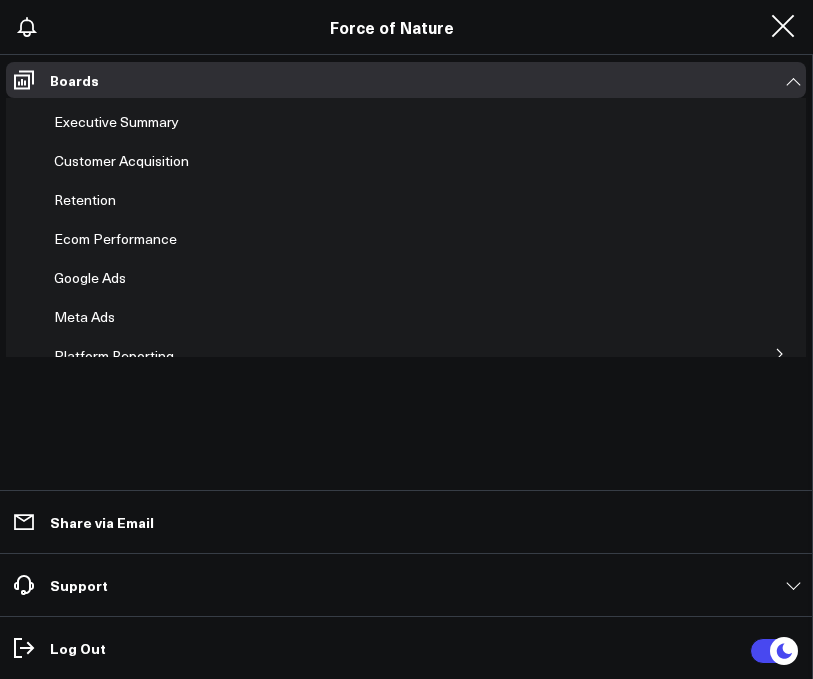 click on "Boards Executive Summary Customer Acquisition Retention Ecom Performance Google Ads Meta Ads Platform Reporting Google Analytics 4 Shopify Tables for reports/Sandbox Add Board Share via Email Explore Your Data Settings Custom Instructions Manage AI Metadata Manage Widgets Manage Datasets Connect Integrations Manage Users Support Request a Metric Provide Feedback Report a Bug Knowledge Base Log Out" at bounding box center [406, 367] 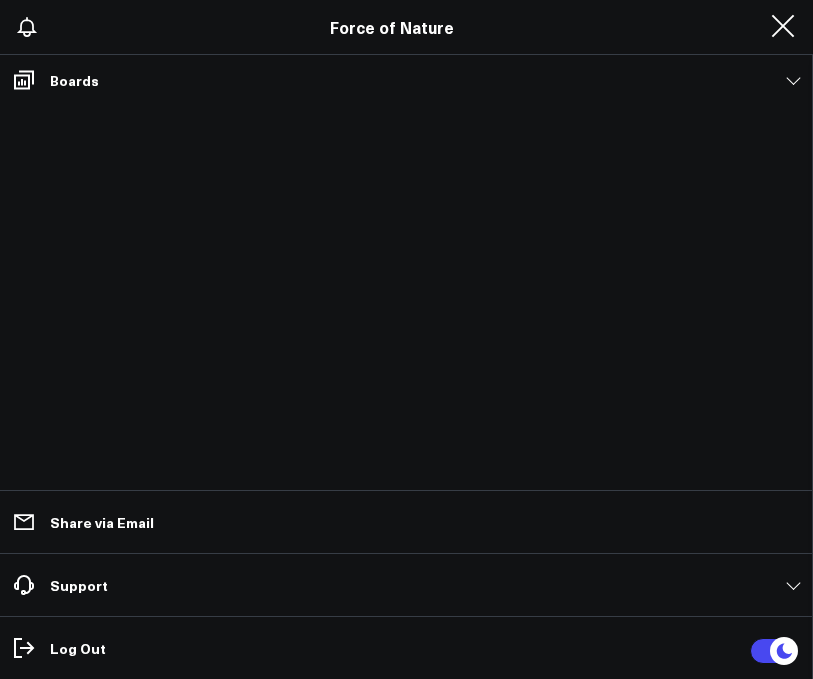 click on "Athletico Force of Nature Nutrire The Mather Group Weber
Force of Nature
LM GP SS RR MM + 2" at bounding box center (406, 27) 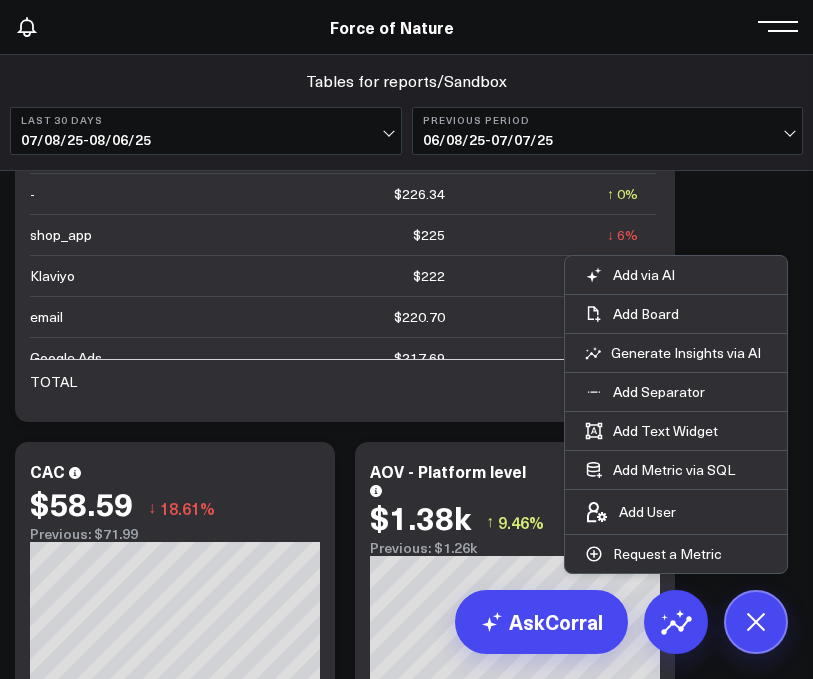 click on "Modify via AI Copy link to widget Ask support Remove Create linked copy Executive Summary Customer Acquisition Retention Ecom Performance Google Ads Meta Ads Platform Reporting Google Analytics 4 Shopify Tables for reports/Sandbox Duplicate to Executive Summary Customer Acquisition Retention Ecom Performance Google Ads Meta Ads Platform Reporting Google Analytics 4 Shopify Tables for reports/Sandbox Move to Executive Summary Customer Acquisition Retention Ecom Performance Google Ads Meta Ads Platform Reporting Google Analytics 4 Shopify Tables for reports/Sandbox Change chart to Fuel Gauge Fuel Gauge w/o Comparison Comparison Bar Static Number Line Chart for Date Comparison Bar Chart Bar Chart w/o Comparison Wide Bar Chart Wide Bar Chart w/o Comparison Donut Chart Donut Chart w/o Comparison Pie Chart Vertical Funnel Horizontal Funnel US Map US Map (Regional) Line Chart Clustered Column Chart Stacked Area Line Chart Scatterplot Stacked Column Chart Column vs Line Series Sunburst Heat Map Table Comment ROAS ↑" at bounding box center (406, 234) 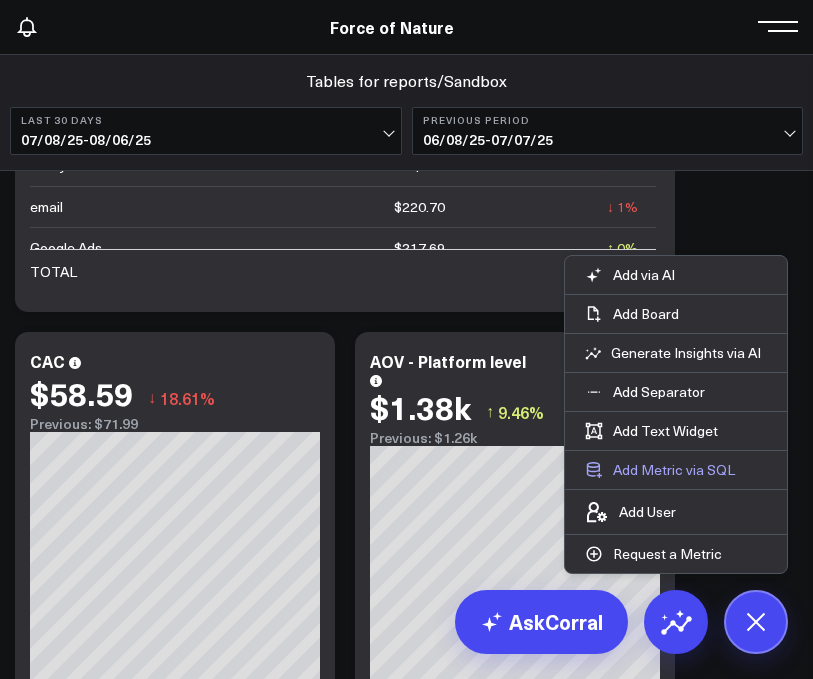 scroll, scrollTop: 697, scrollLeft: 0, axis: vertical 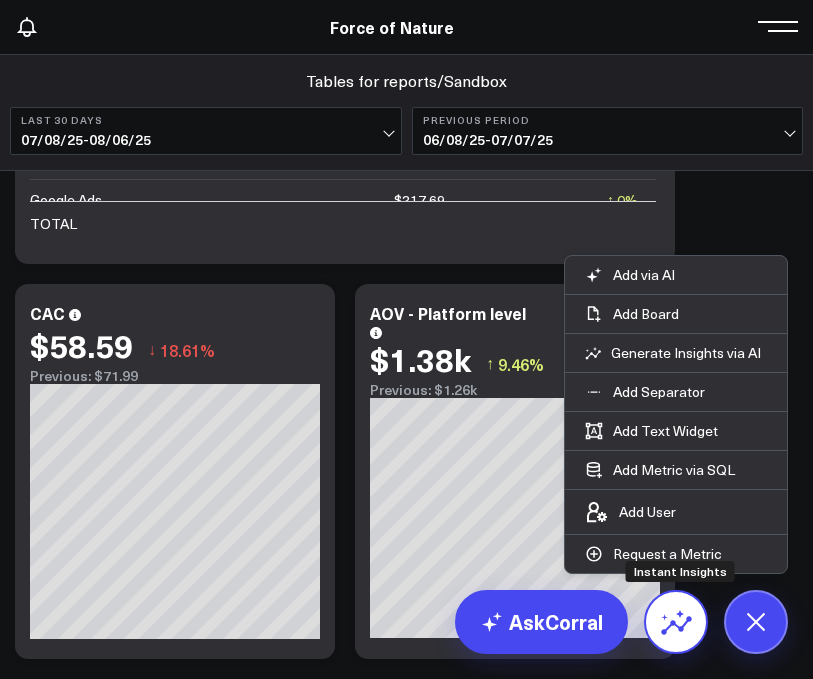 click 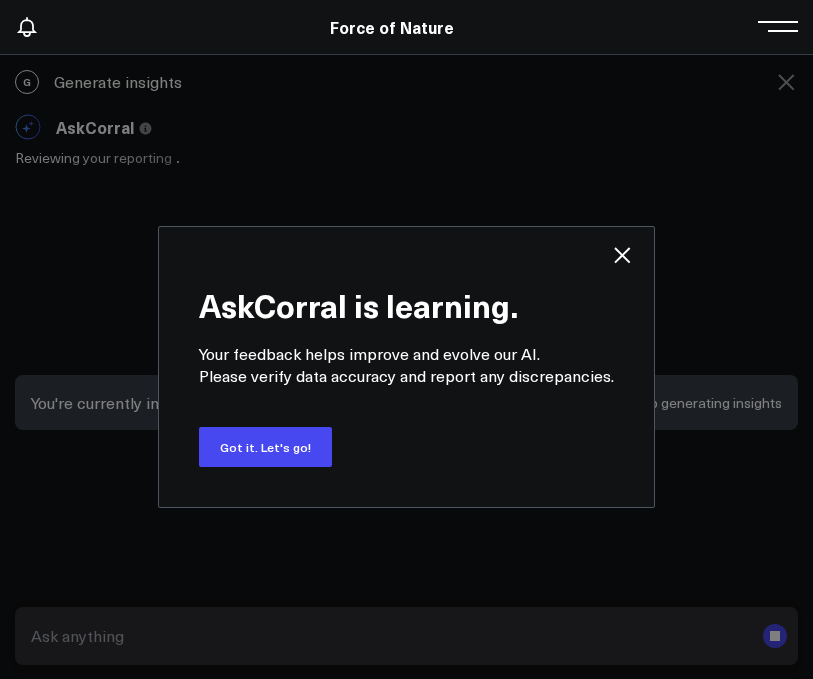 click 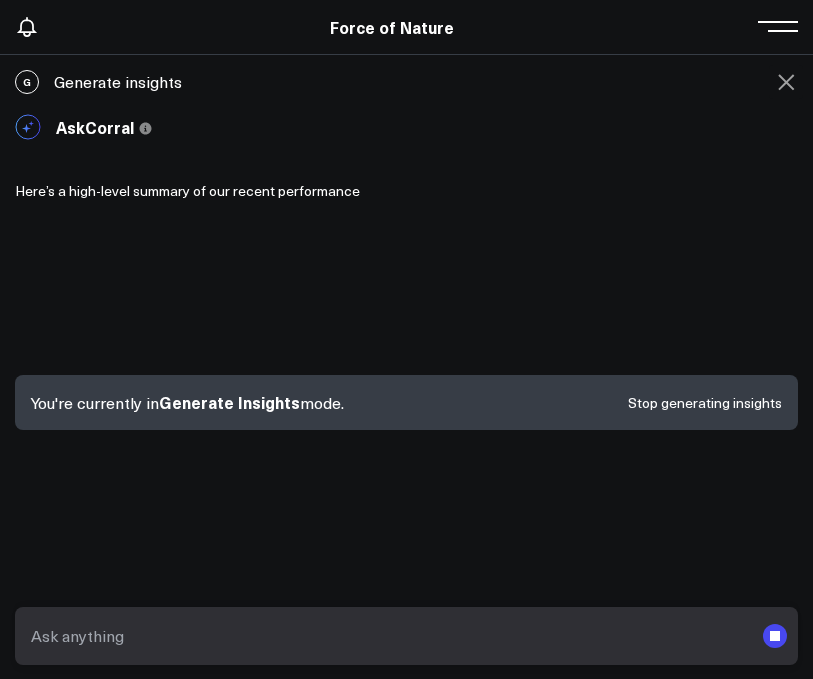 click 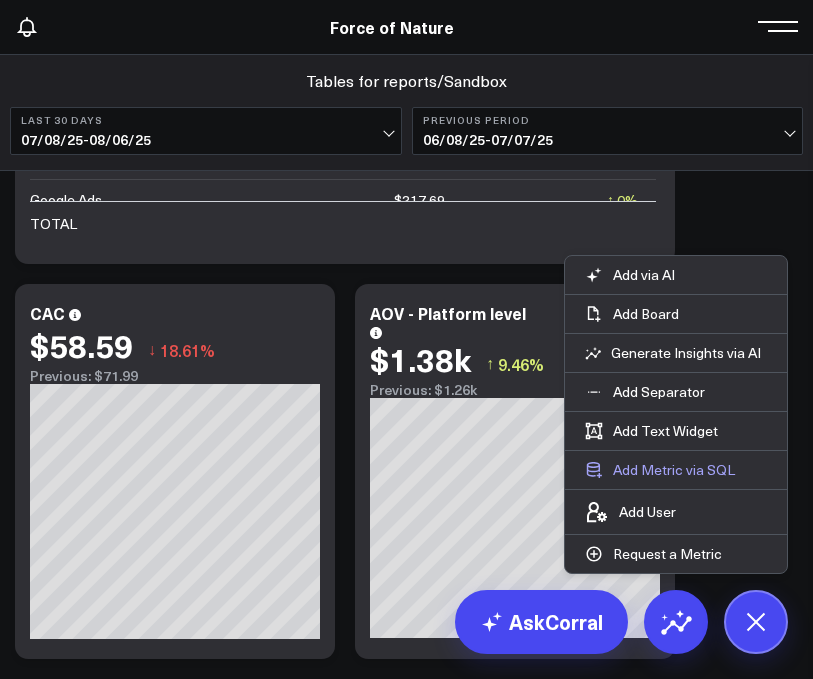 click on "Add Metric via SQL" at bounding box center (660, 470) 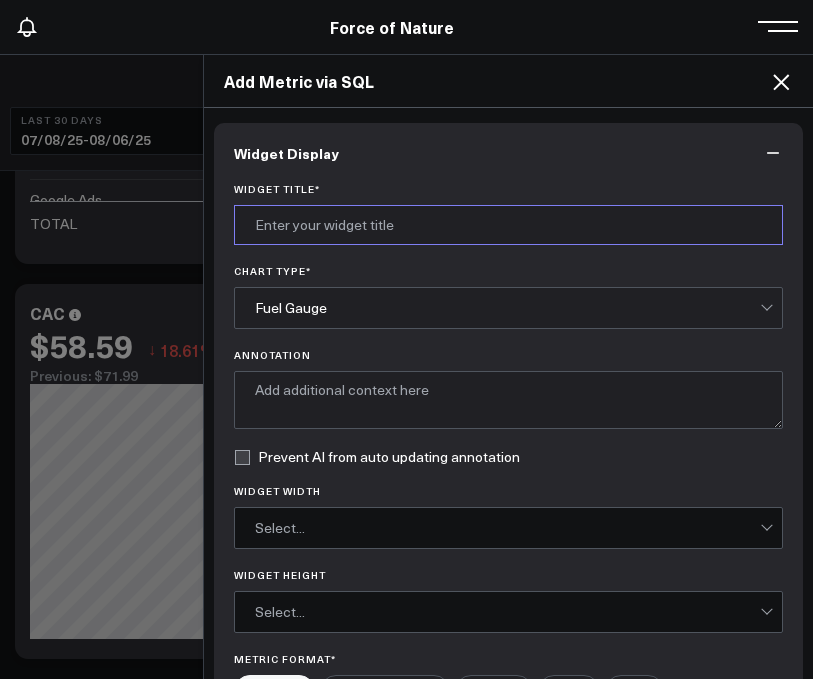 click on "Widget Title *" at bounding box center (508, 225) 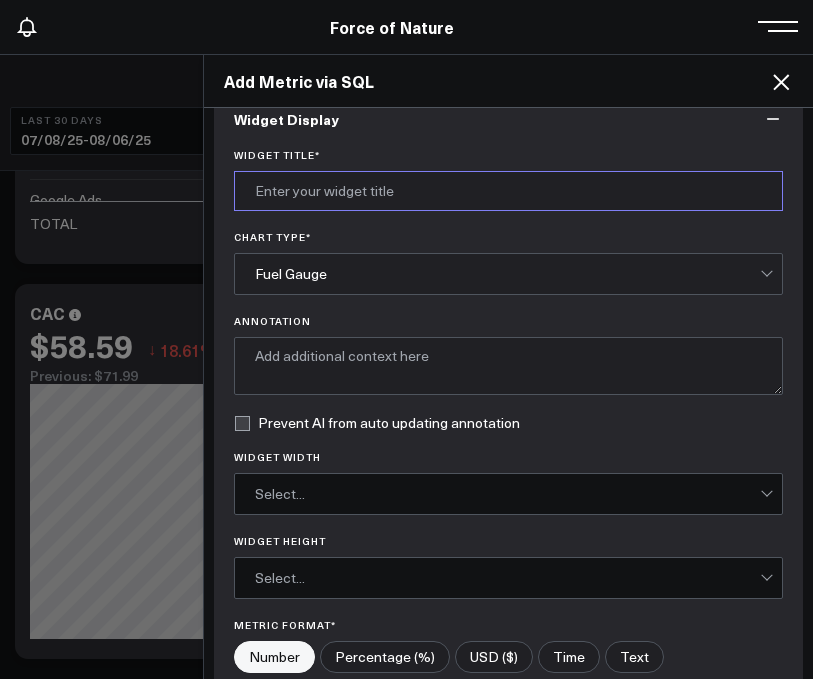 scroll, scrollTop: 36, scrollLeft: 0, axis: vertical 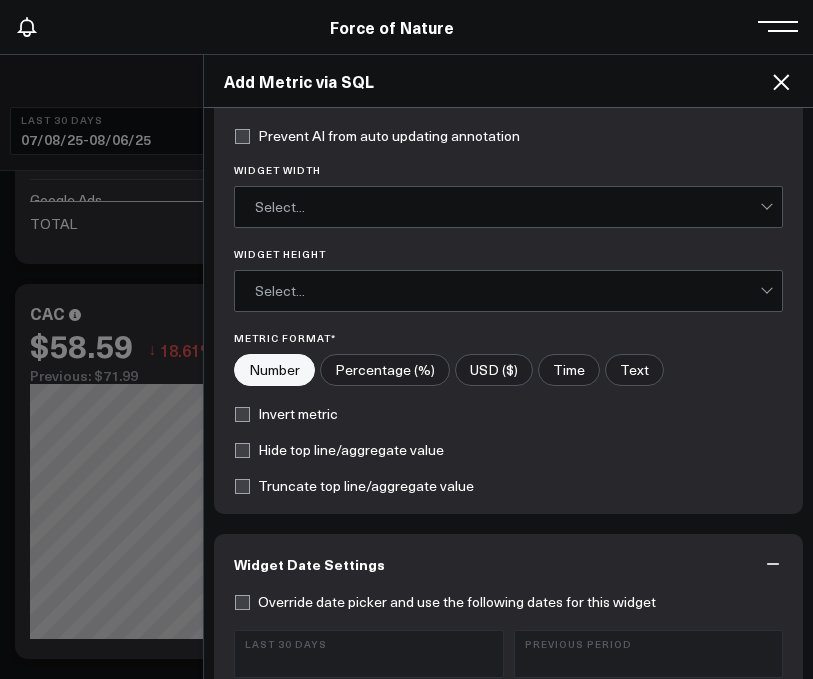 click 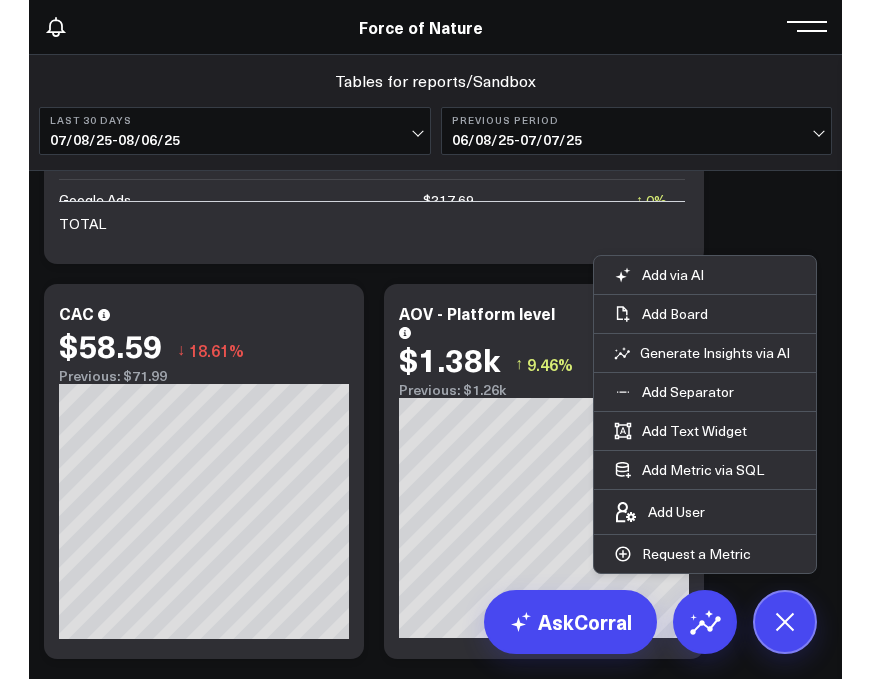 scroll, scrollTop: 405, scrollLeft: 0, axis: vertical 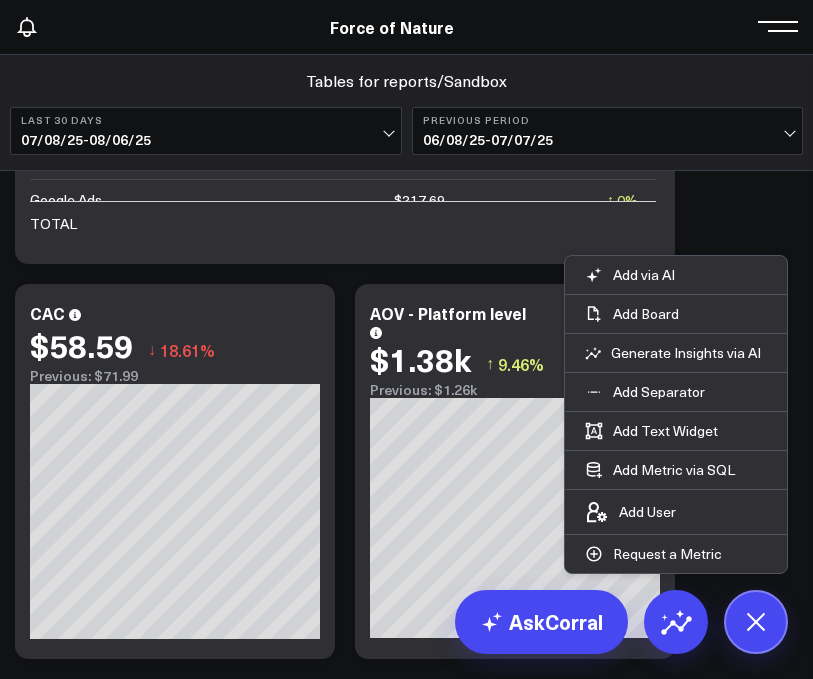click on "Modify via AI Copy link to widget Ask support Remove Create linked copy Executive Summary Customer Acquisition Retention Ecom Performance Google Ads Meta Ads Platform Reporting Google Analytics 4 Shopify Tables for reports/Sandbox Duplicate to Executive Summary Customer Acquisition Retention Ecom Performance Google Ads Meta Ads Platform Reporting Google Analytics 4 Shopify Tables for reports/Sandbox Move to Executive Summary Customer Acquisition Retention Ecom Performance Google Ads Meta Ads Platform Reporting Google Analytics 4 Shopify Tables for reports/Sandbox Change chart to Fuel Gauge Fuel Gauge w/o Comparison Comparison Bar Static Number Line Chart for Date Comparison Bar Chart Bar Chart w/o Comparison Wide Bar Chart Wide Bar Chart w/o Comparison Donut Chart Donut Chart w/o Comparison Pie Chart Vertical Funnel Horizontal Funnel US Map US Map (Regional) Line Chart Clustered Column Chart Stacked Area Line Chart Scatterplot Stacked Column Chart Column vs Line Series Sunburst Heat Map Table Comment ROAS ↑" at bounding box center [406, 76] 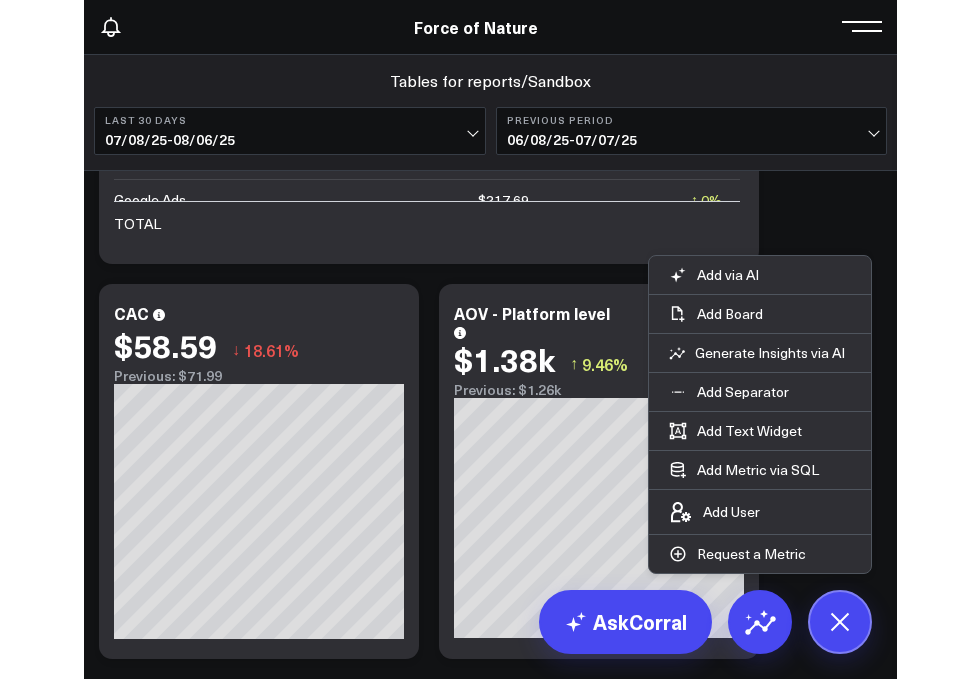 scroll, scrollTop: 384, scrollLeft: 0, axis: vertical 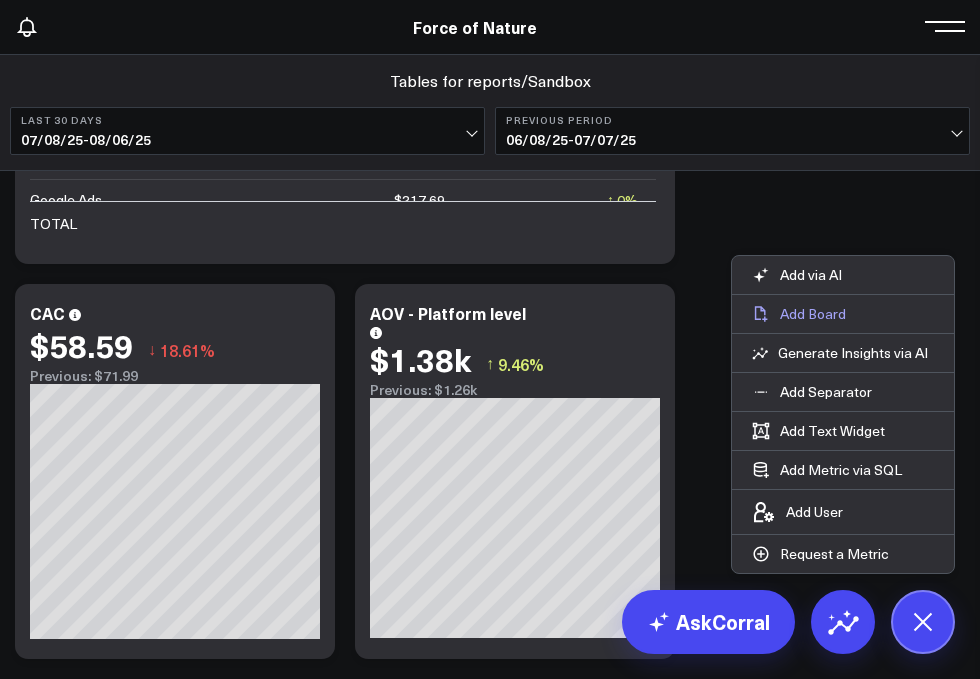 click on "Add Board" at bounding box center (813, 314) 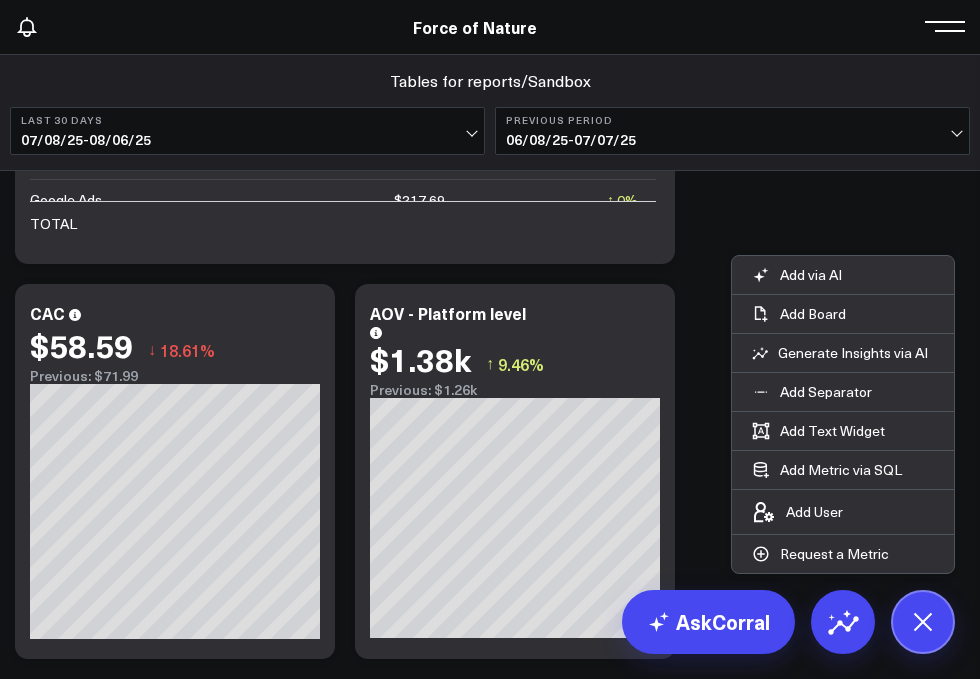 click on "Modify via AI Copy link to widget Ask support Remove Create linked copy Executive Summary Customer Acquisition Retention Ecom Performance Google Ads Meta Ads Platform Reporting Google Analytics 4 Shopify Tables for reports/Sandbox Duplicate to Executive Summary Customer Acquisition Retention Ecom Performance Google Ads Meta Ads Platform Reporting Google Analytics 4 Shopify Tables for reports/Sandbox Move to Executive Summary Customer Acquisition Retention Ecom Performance Google Ads Meta Ads Platform Reporting Google Analytics 4 Shopify Tables for reports/Sandbox Change chart to Fuel Gauge Fuel Gauge w/o Comparison Comparison Bar Static Number Line Chart for Date Comparison Bar Chart Bar Chart w/o Comparison Wide Bar Chart Wide Bar Chart w/o Comparison Donut Chart Donut Chart w/o Comparison Pie Chart Vertical Funnel Horizontal Funnel US Map US Map (Regional) Line Chart Clustered Column Chart Stacked Area Line Chart Scatterplot Stacked Column Chart Column vs Line Series Sunburst Heat Map Table Comment ROAS ↑" at bounding box center (490, 76) 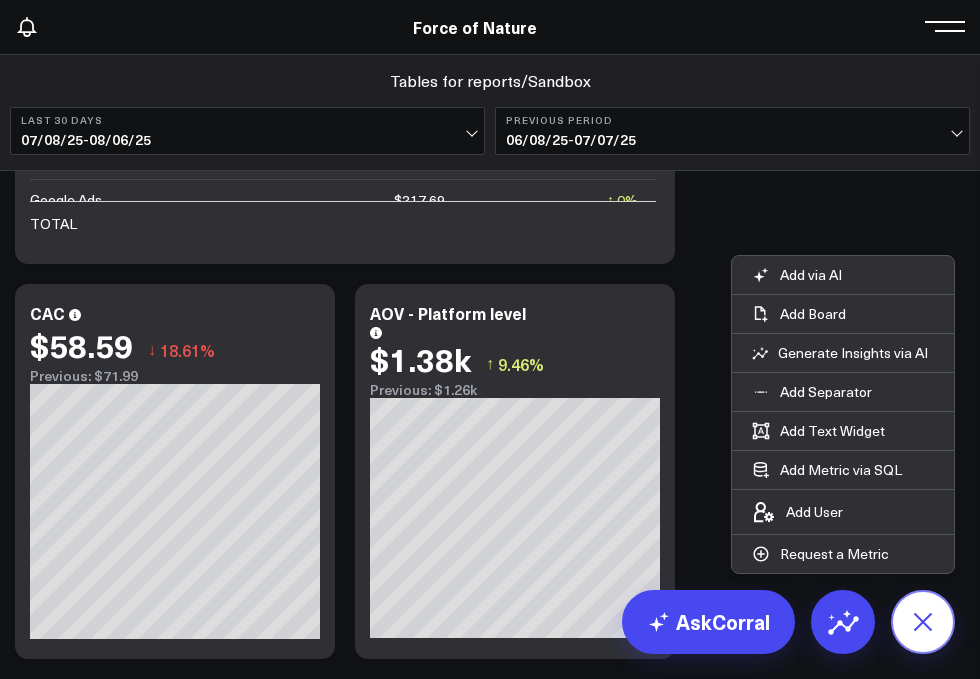 click 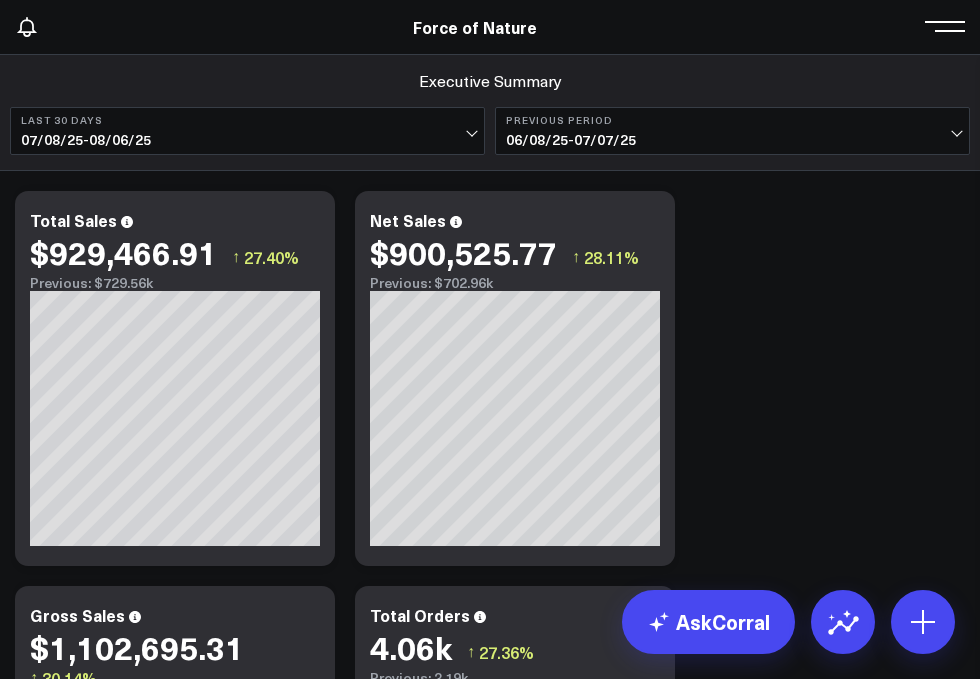 scroll, scrollTop: 0, scrollLeft: 0, axis: both 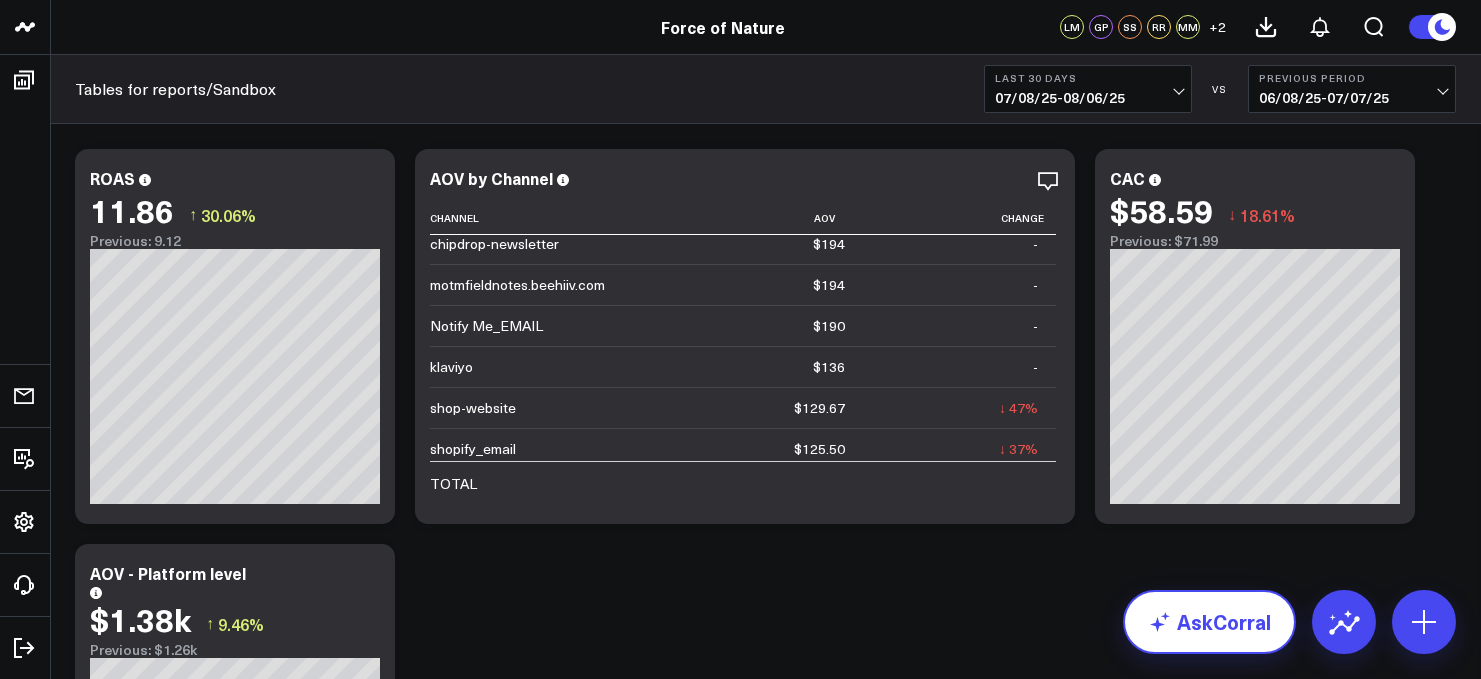 click on "AskCorral" at bounding box center (1209, 622) 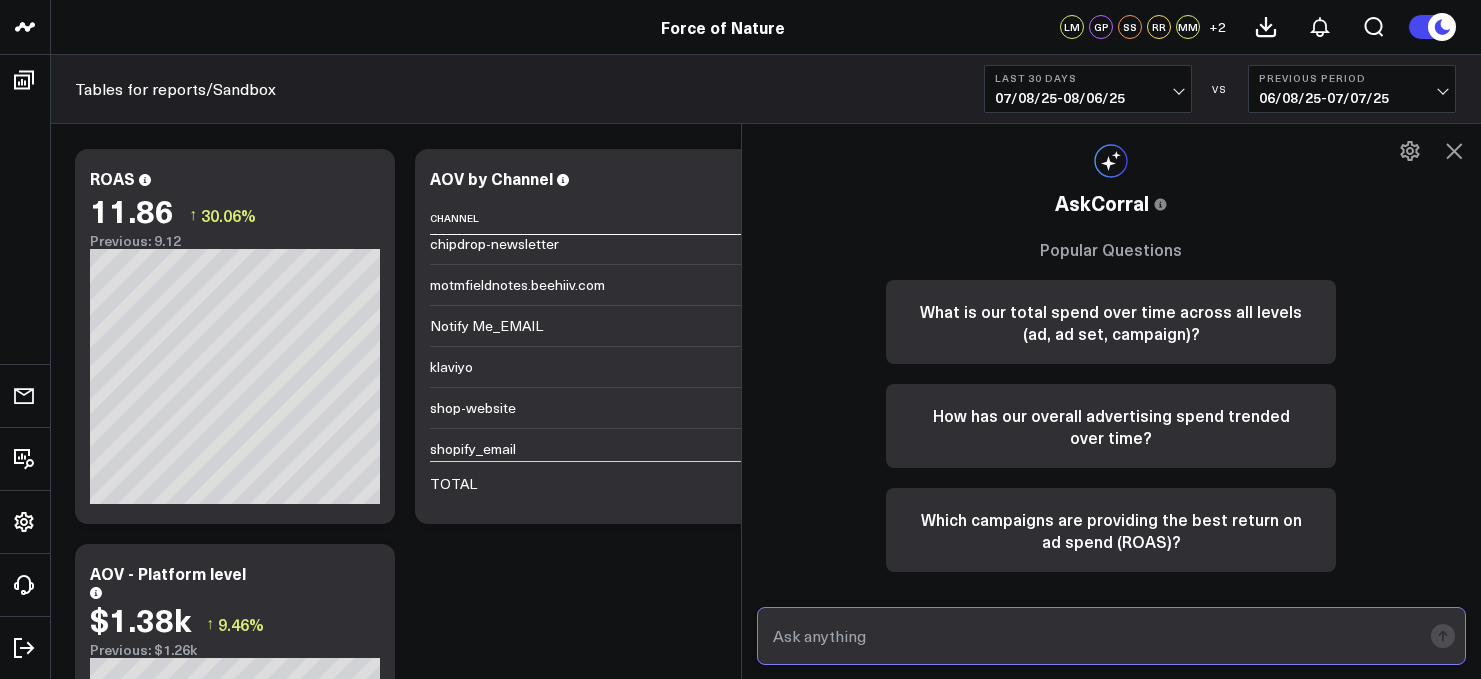 click at bounding box center (1095, 636) 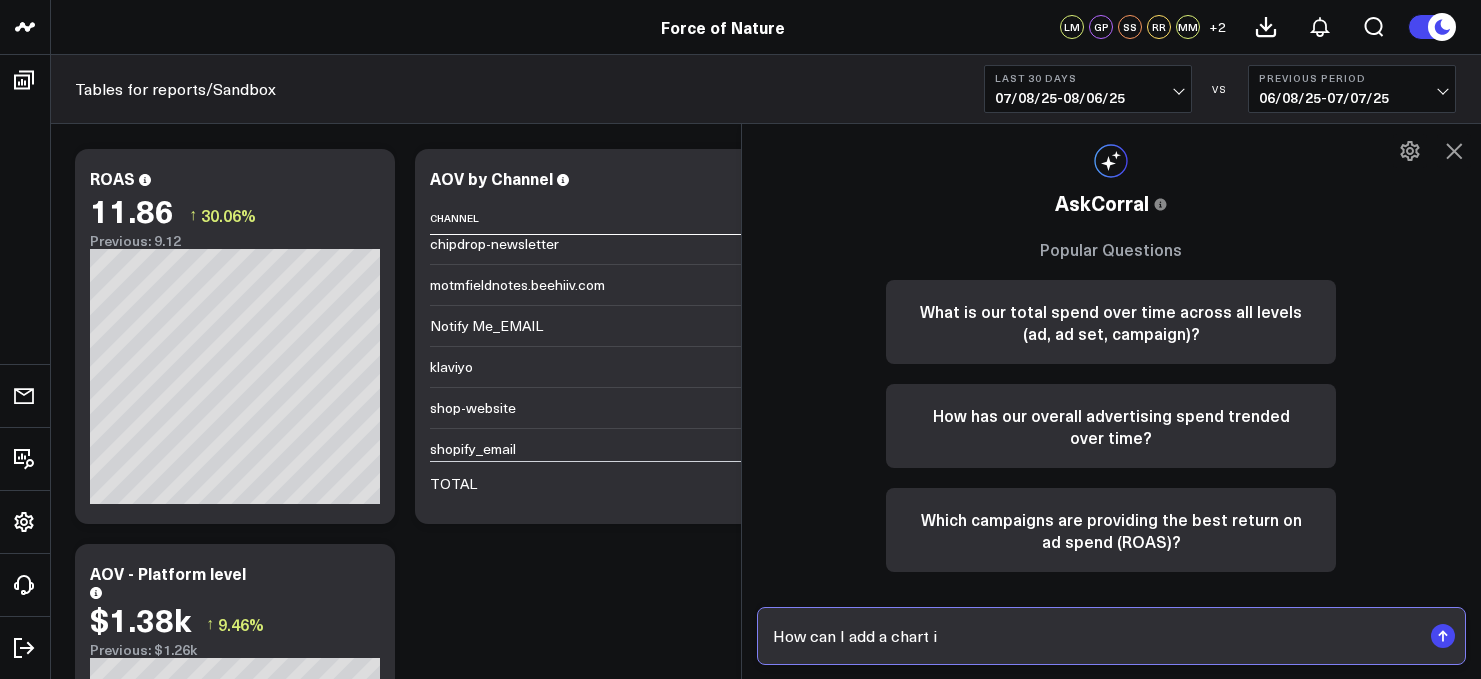 type on "How can I add a chart in" 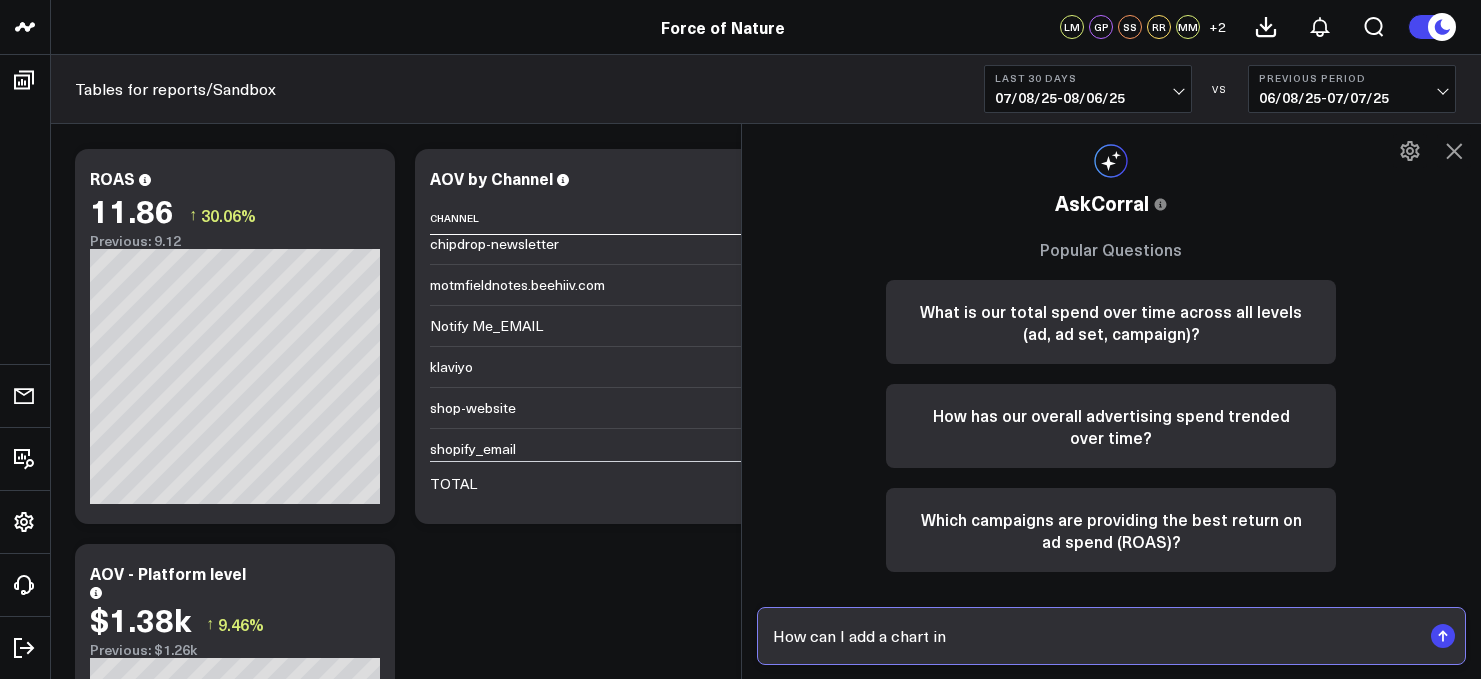 type 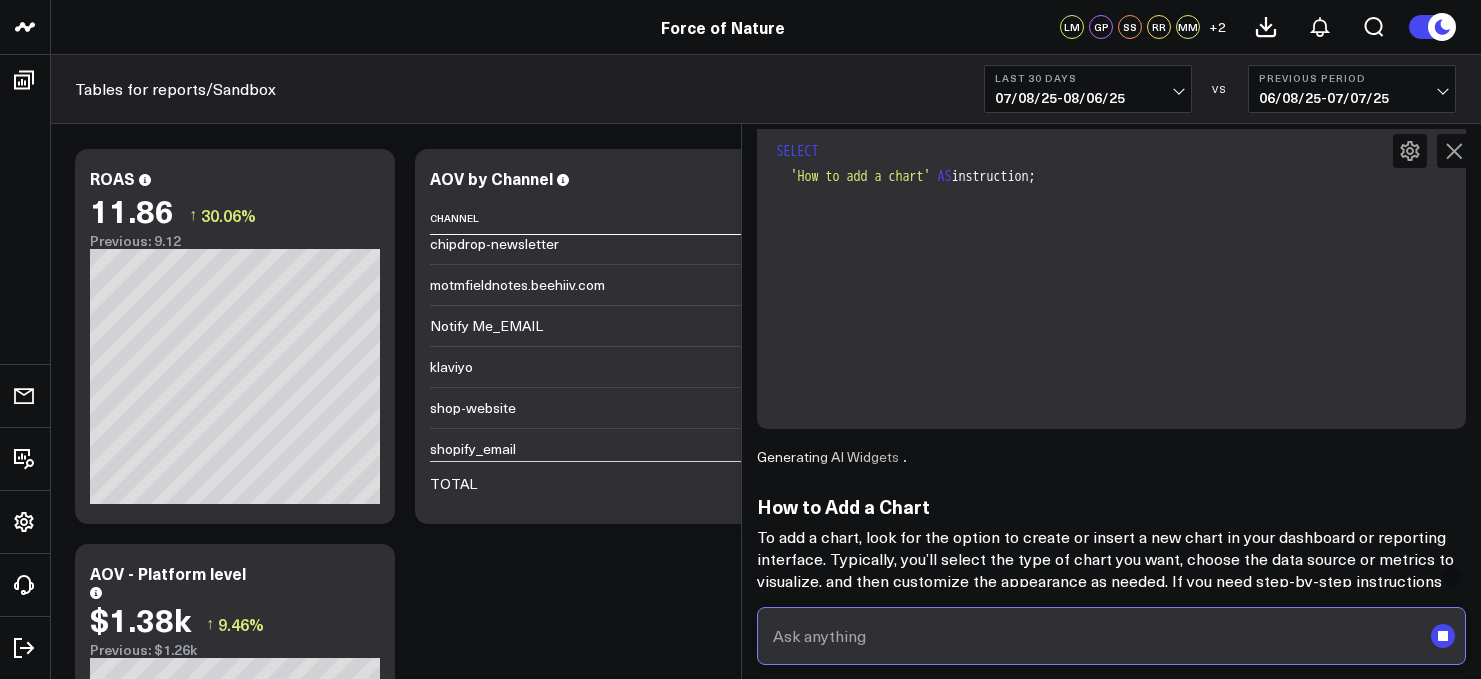 scroll, scrollTop: 431, scrollLeft: 0, axis: vertical 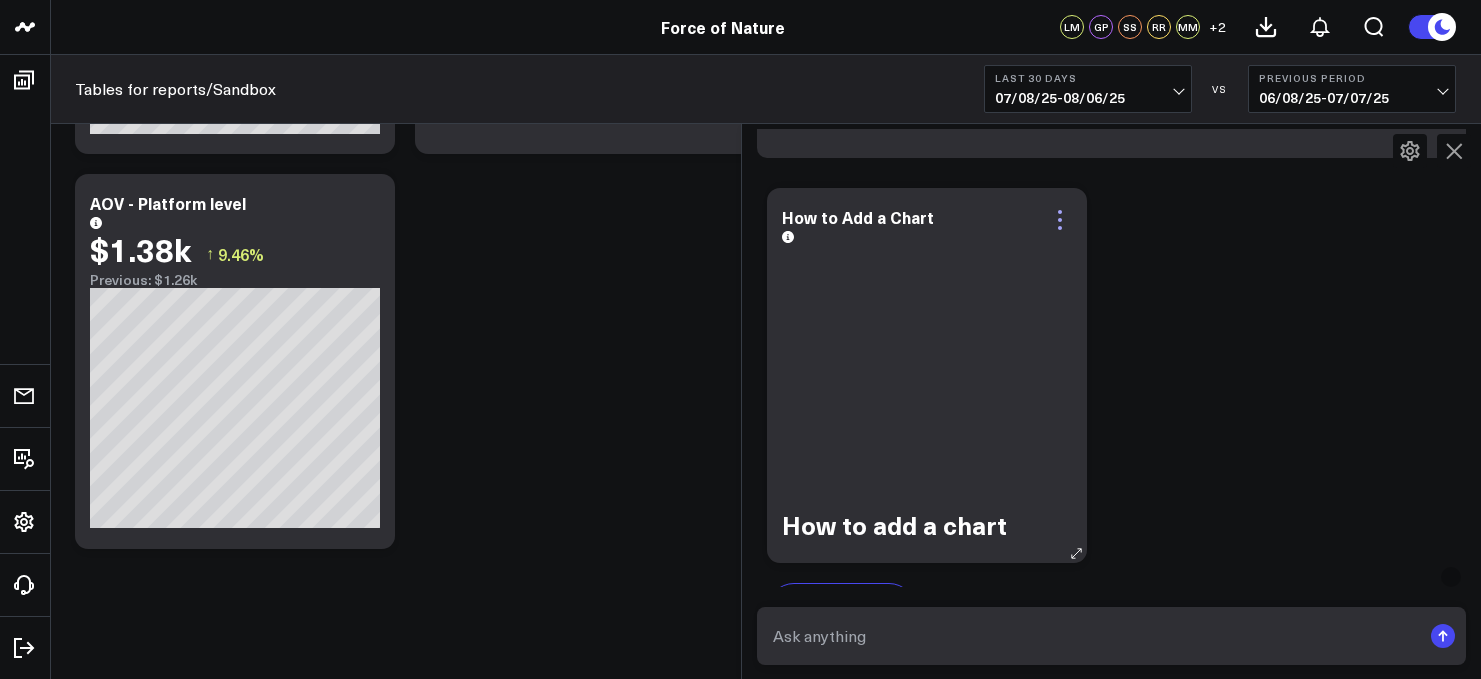 click 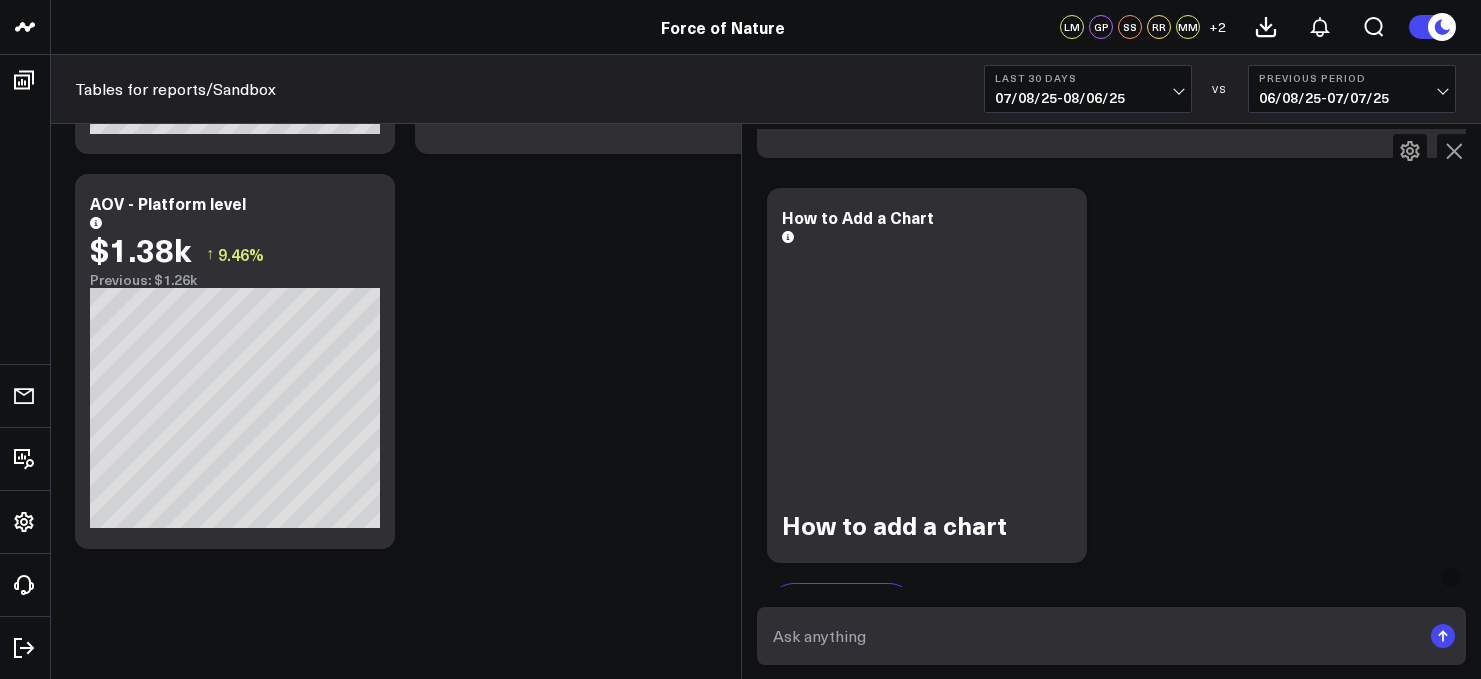 click on "Ask support Change chart to Fuel Gauge Fuel Gauge w/o Comparison Comparison Bar Static Number Line Chart for Date Comparison Bar Chart Bar Chart w/o Comparison Wide Bar Chart Wide Bar Chart w/o Comparison Donut Chart Donut Chart w/o Comparison Pie Chart Vertical Funnel Horizontal Funnel US Map US Map (Regional) Line Chart Clustered Column Chart Stacked Area Line Chart Scatterplot Stacked Column Chart Column vs Line Series Sunburst Heat Map Table Table w/ Date Columns Table w/o Comparison Export PNG Edit Widget How to Add a Chart How to add a chart So sorry. The query returned no results. Ask a Data Analyst Add To Board" at bounding box center [1112, 422] 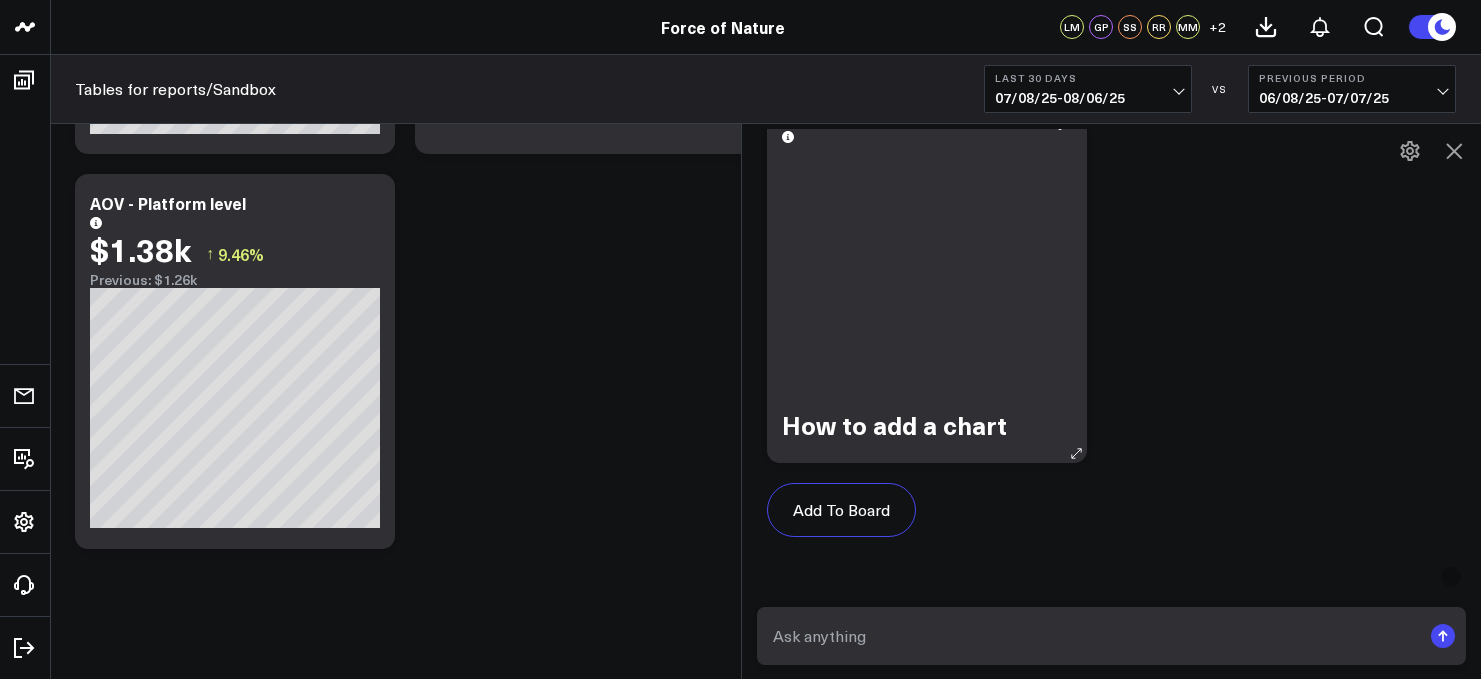 scroll, scrollTop: 810, scrollLeft: 0, axis: vertical 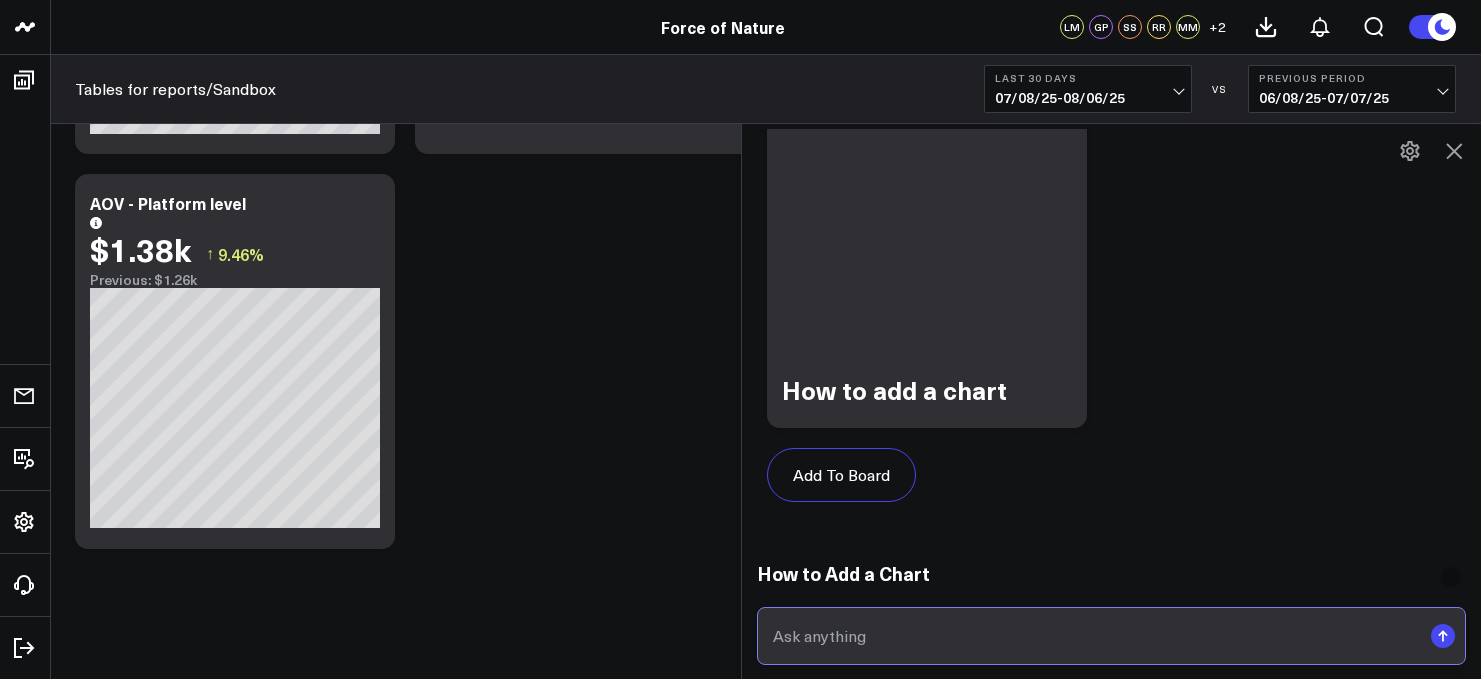 click at bounding box center [1095, 636] 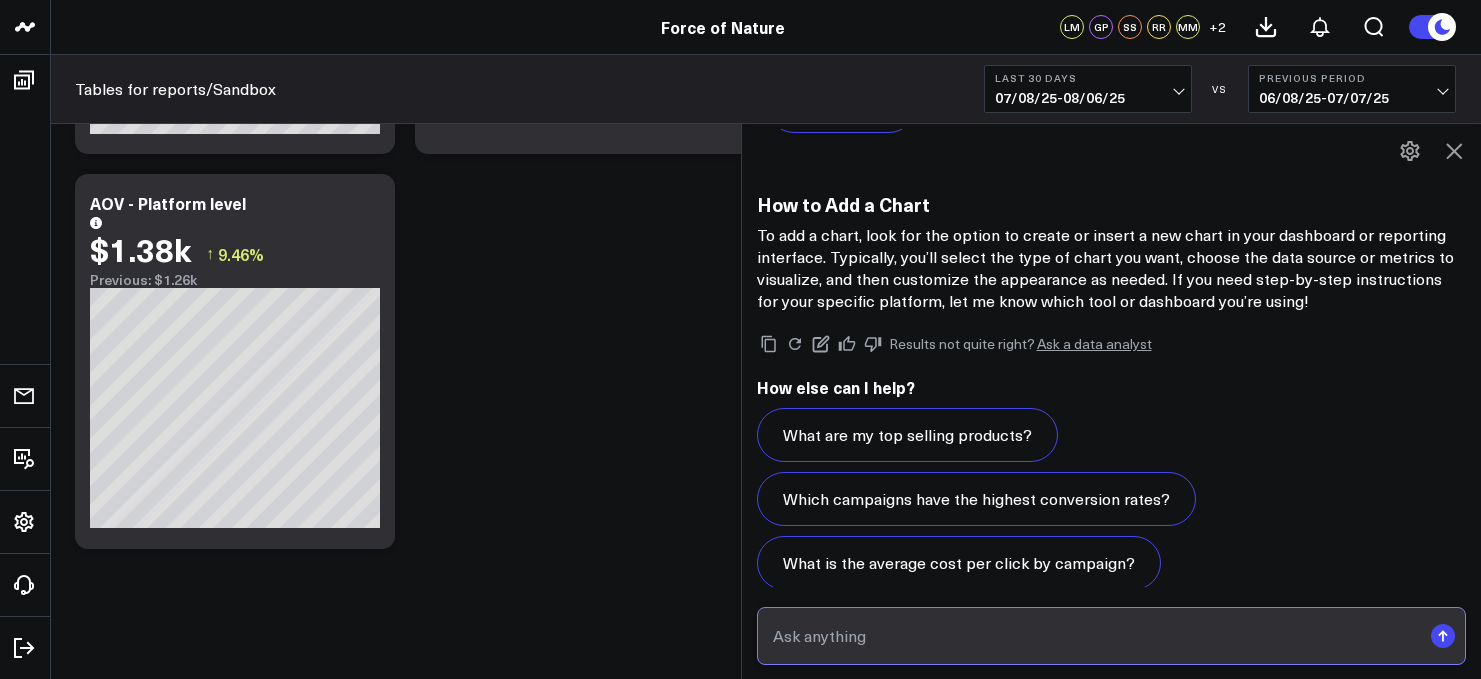 scroll, scrollTop: 1202, scrollLeft: 0, axis: vertical 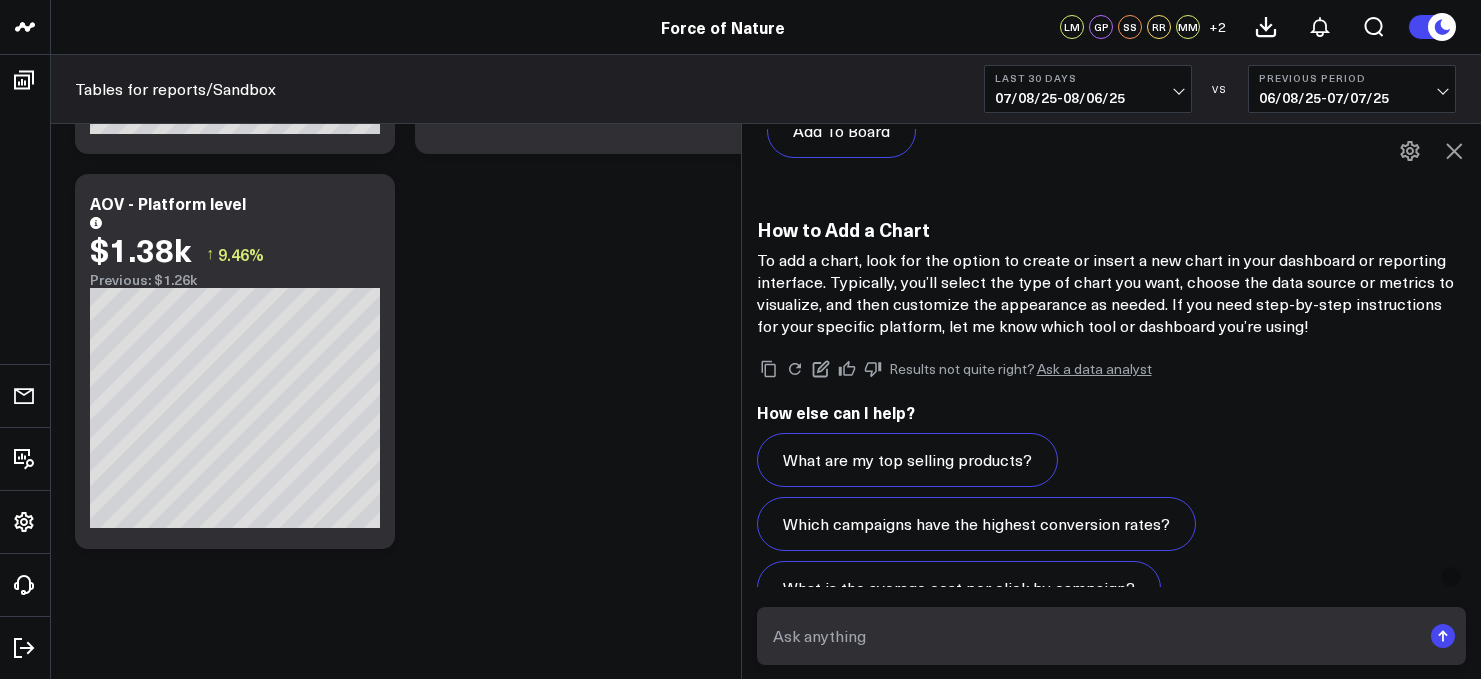 click on "Modify via AI Copy link to widget Ask support Remove Create linked copy Executive Summary Customer Acquisition Retention Ecom Performance Google Ads Meta Ads Platform Reporting Google Analytics 4 Shopify Tables for reports/Sandbox Duplicate to Executive Summary Customer Acquisition Retention Ecom Performance Google Ads Meta Ads Platform Reporting Google Analytics 4 Shopify Tables for reports/Sandbox Move to Executive Summary Customer Acquisition Retention Ecom Performance Google Ads Meta Ads Platform Reporting Google Analytics 4 Shopify Tables for reports/Sandbox Change chart to Fuel Gauge Fuel Gauge w/o Comparison Comparison Bar Static Number Line Chart for Date Comparison Bar Chart Bar Chart w/o Comparison Wide Bar Chart Wide Bar Chart w/o Comparison Donut Chart Donut Chart w/o Comparison Pie Chart Vertical Funnel Horizontal Funnel US Map US Map (Regional) Line Chart Clustered Column Chart Stacked Area Line Chart Scatterplot Stacked Column Chart Column vs Line Series Sunburst Heat Map Table Comment ROAS ↑" at bounding box center (765, 164) 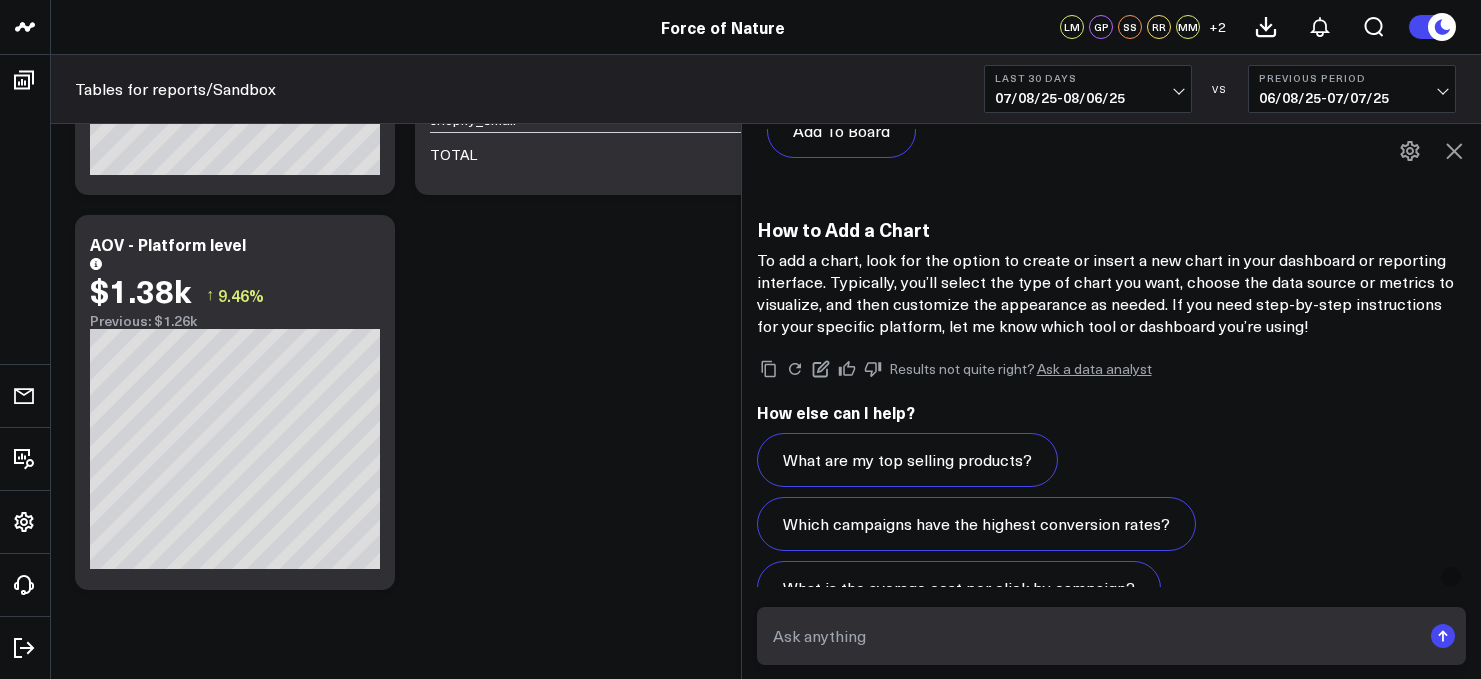 scroll, scrollTop: 338, scrollLeft: 0, axis: vertical 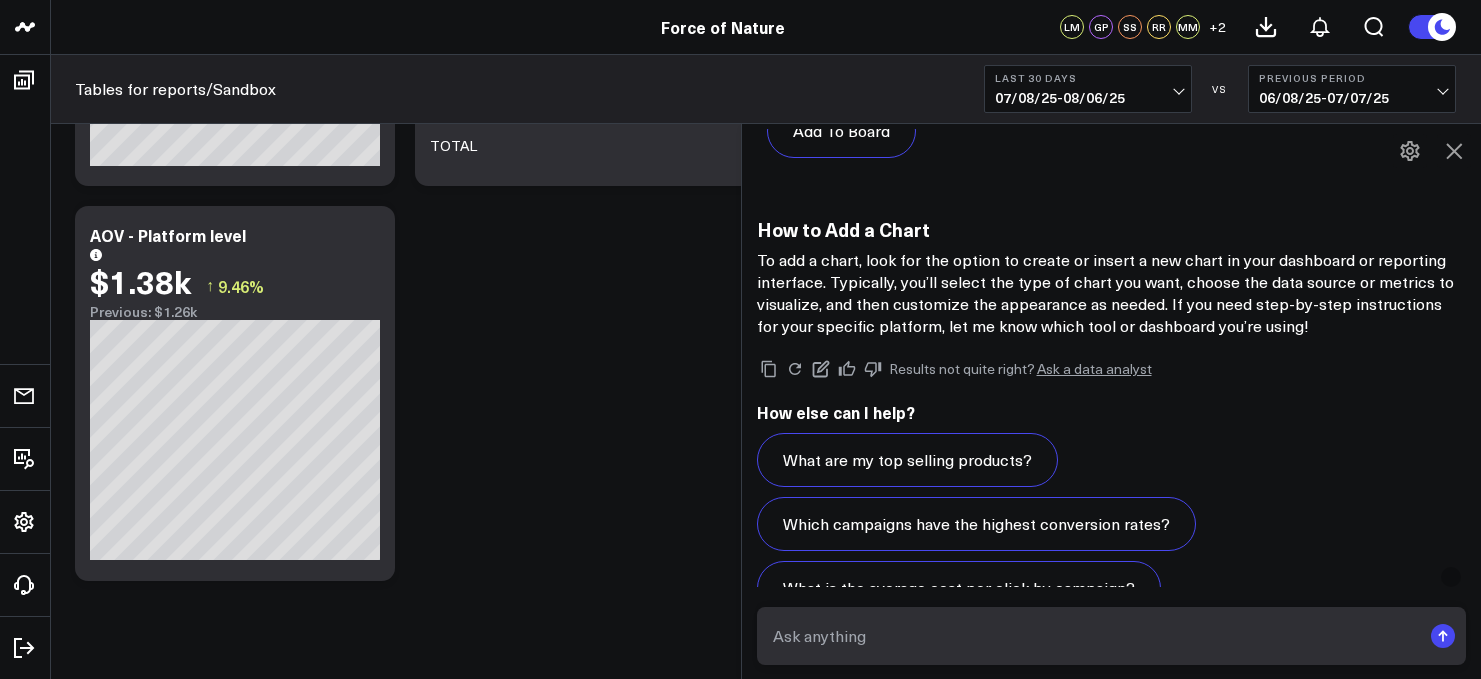 click on "Modify via AI Copy link to widget Ask support Remove Create linked copy Executive Summary Customer Acquisition Retention Ecom Performance Google Ads Meta Ads Platform Reporting Google Analytics 4 Shopify Tables for reports/Sandbox Duplicate to Executive Summary Customer Acquisition Retention Ecom Performance Google Ads Meta Ads Platform Reporting Google Analytics 4 Shopify Tables for reports/Sandbox Move to Executive Summary Customer Acquisition Retention Ecom Performance Google Ads Meta Ads Platform Reporting Google Analytics 4 Shopify Tables for reports/Sandbox Change chart to Fuel Gauge Fuel Gauge w/o Comparison Comparison Bar Static Number Line Chart for Date Comparison Bar Chart Bar Chart w/o Comparison Wide Bar Chart Wide Bar Chart w/o Comparison Donut Chart Donut Chart w/o Comparison Pie Chart Vertical Funnel Horizontal Funnel US Map US Map (Regional) Line Chart Clustered Column Chart Stacked Area Line Chart Scatterplot Stacked Column Chart Column vs Line Series Sunburst Heat Map Table Comment ROAS ↑" at bounding box center [765, 196] 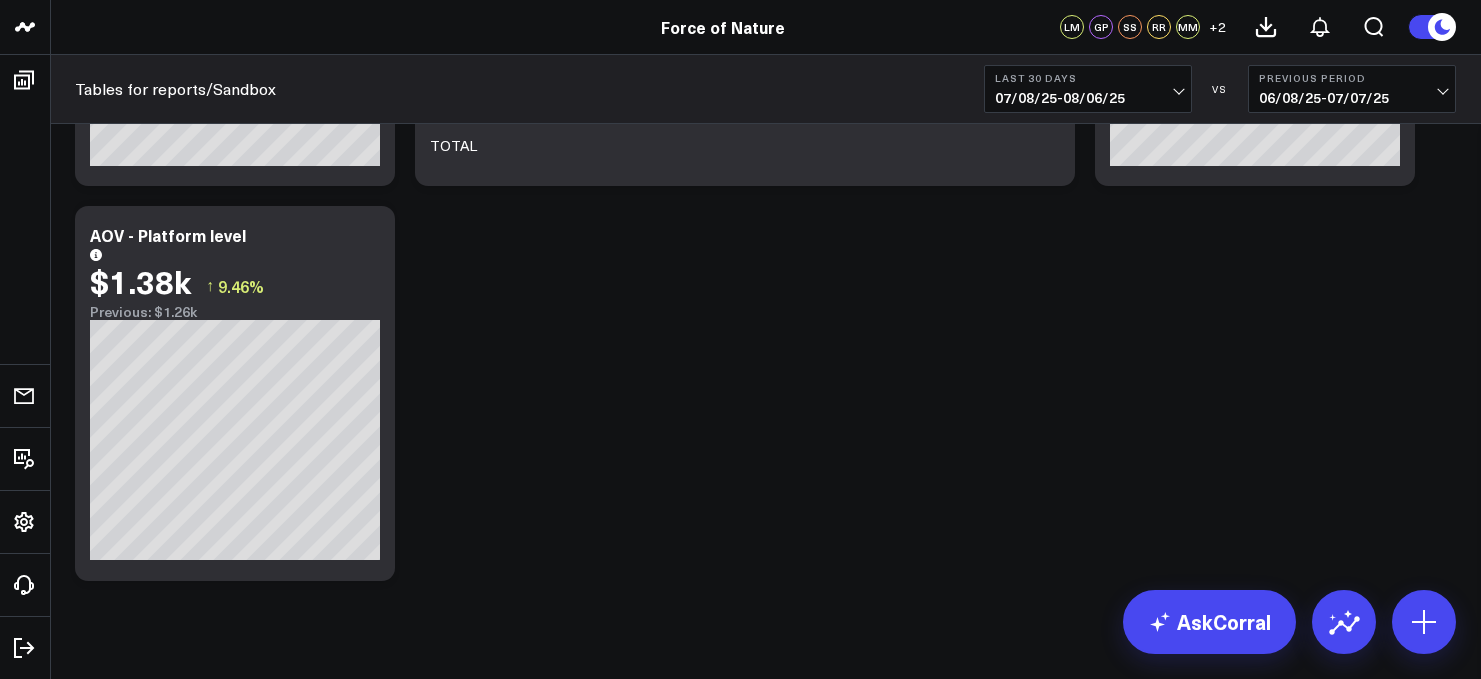 click at bounding box center (1424, 622) 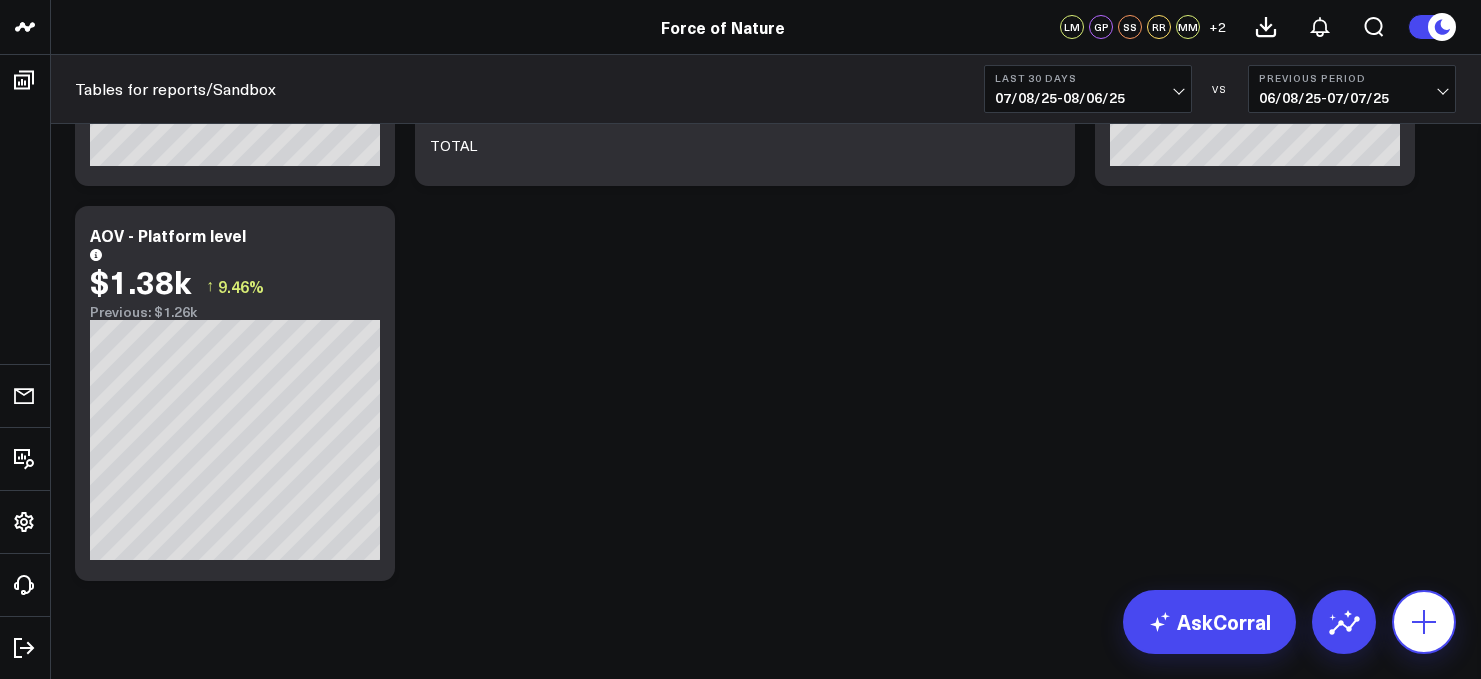 click at bounding box center (1424, 622) 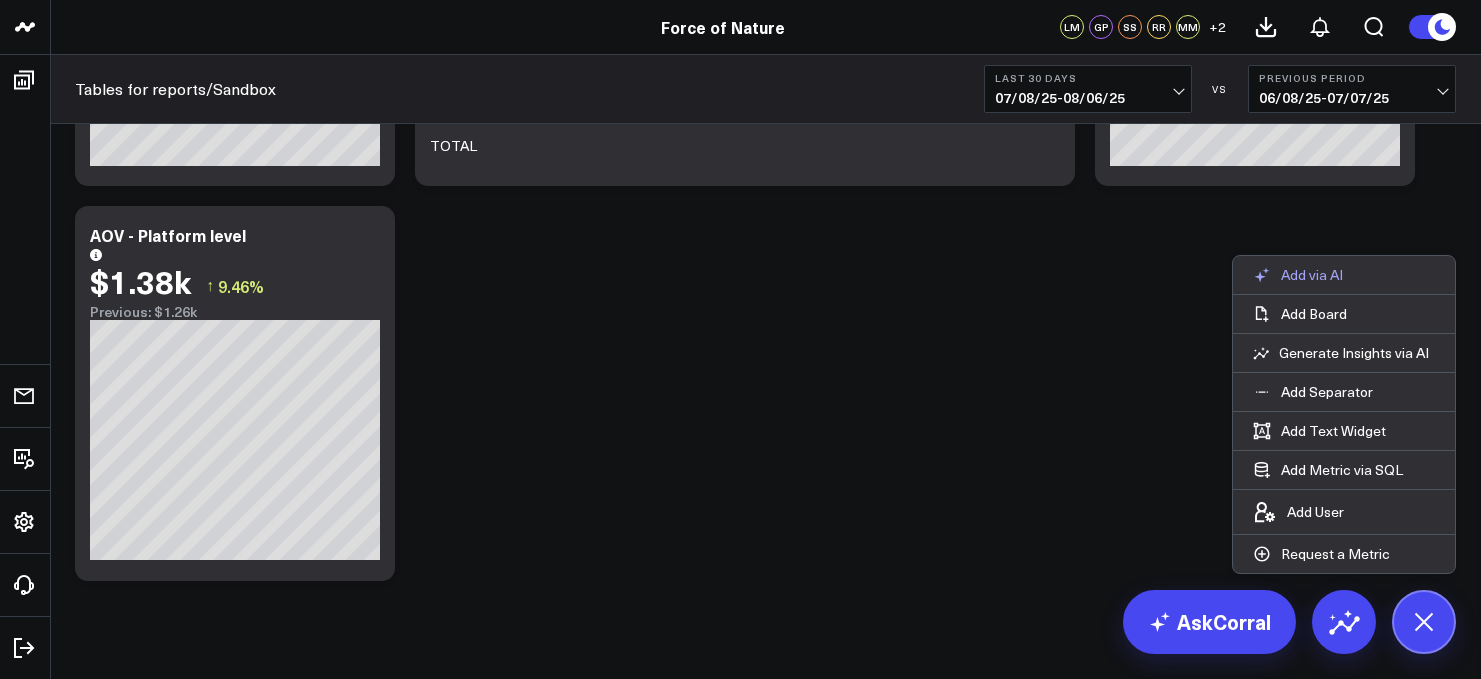 click on "Add via AI" at bounding box center [1298, 275] 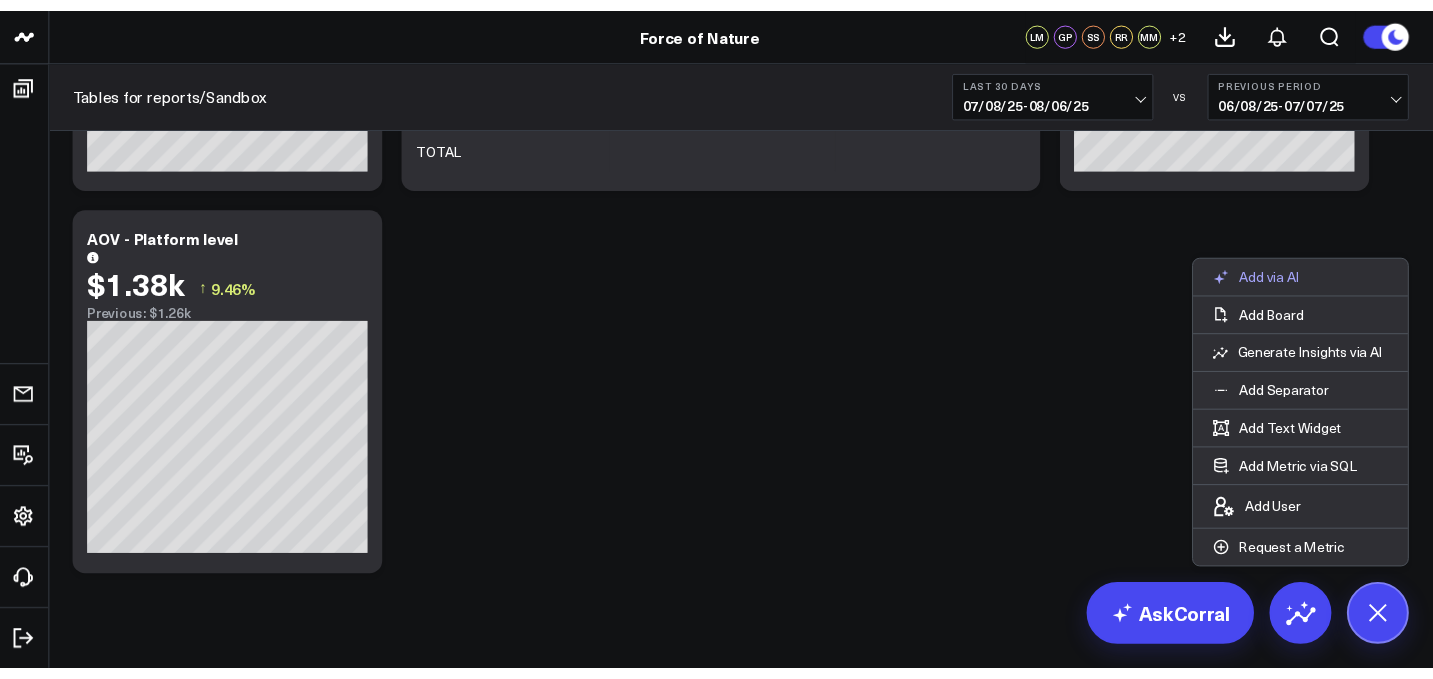 scroll, scrollTop: 459, scrollLeft: 0, axis: vertical 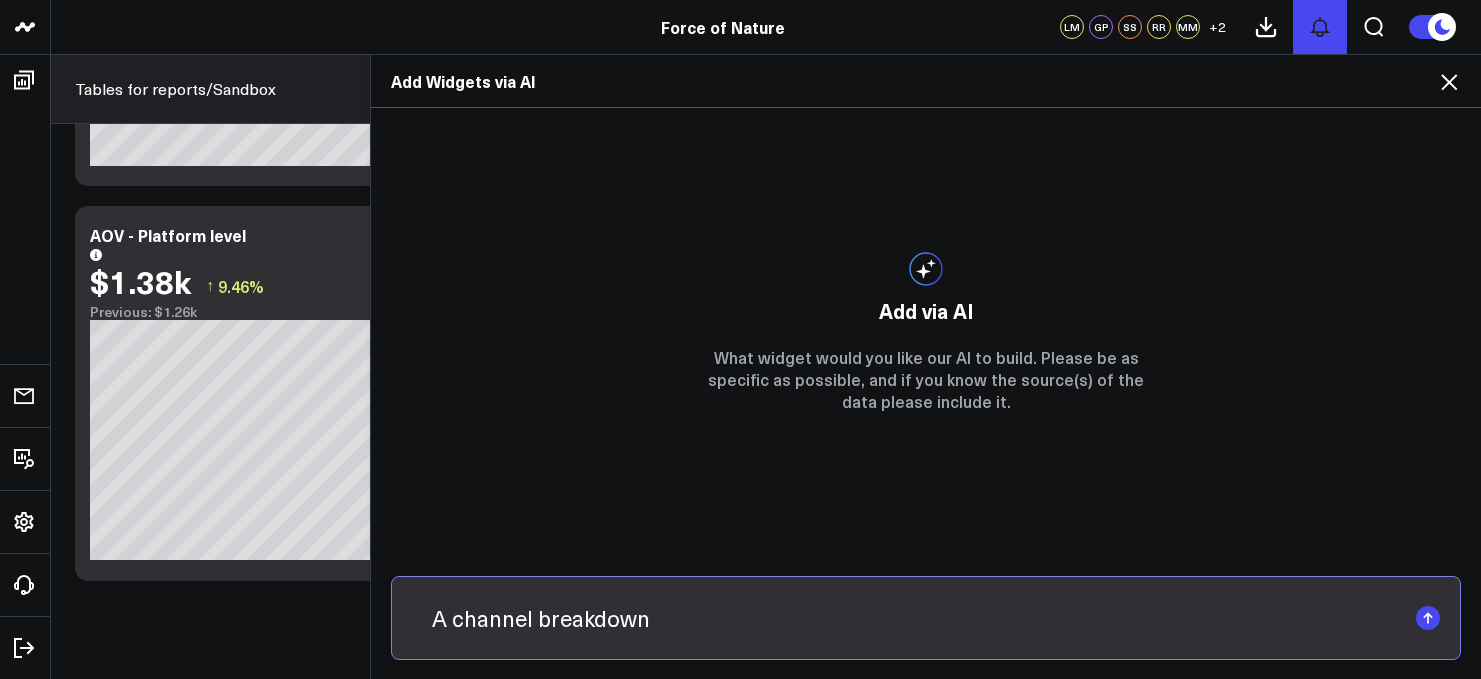 type on "A channel breakdown" 